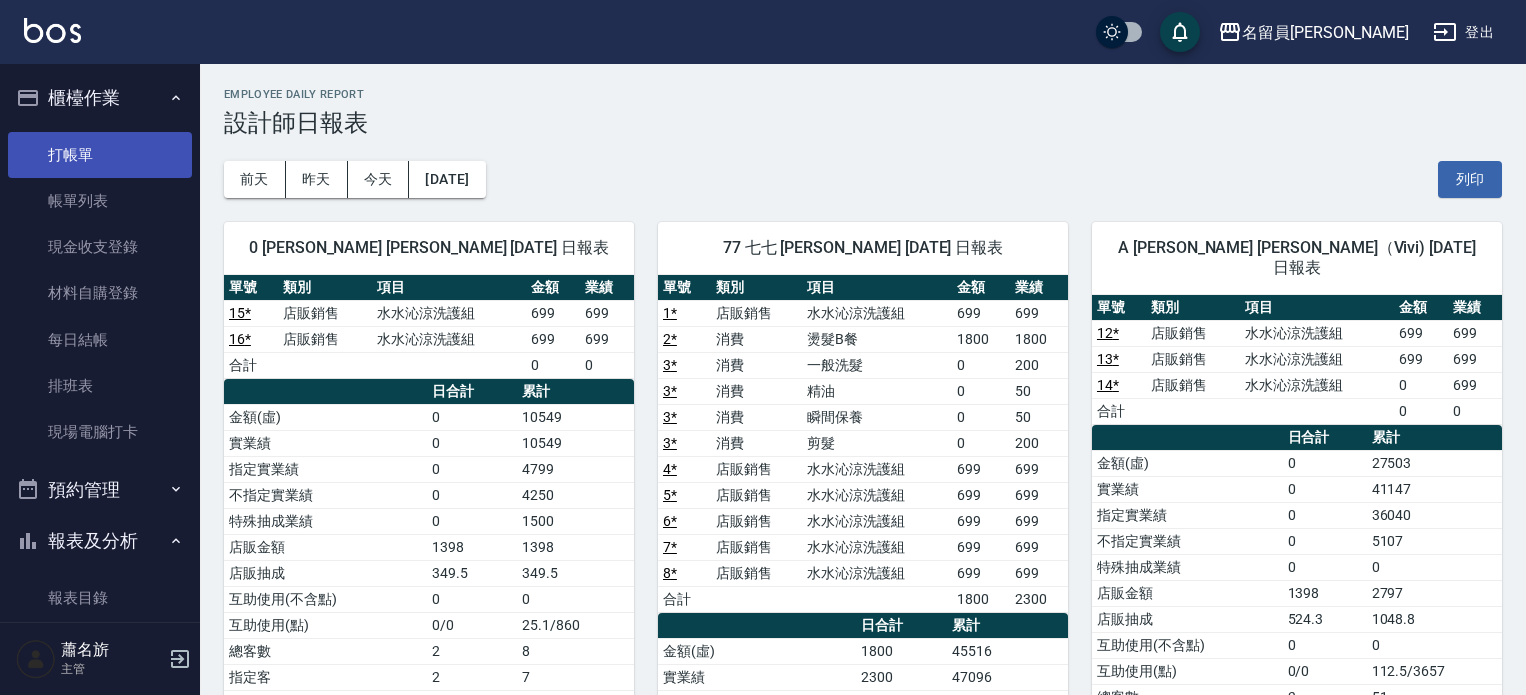 scroll, scrollTop: 200, scrollLeft: 0, axis: vertical 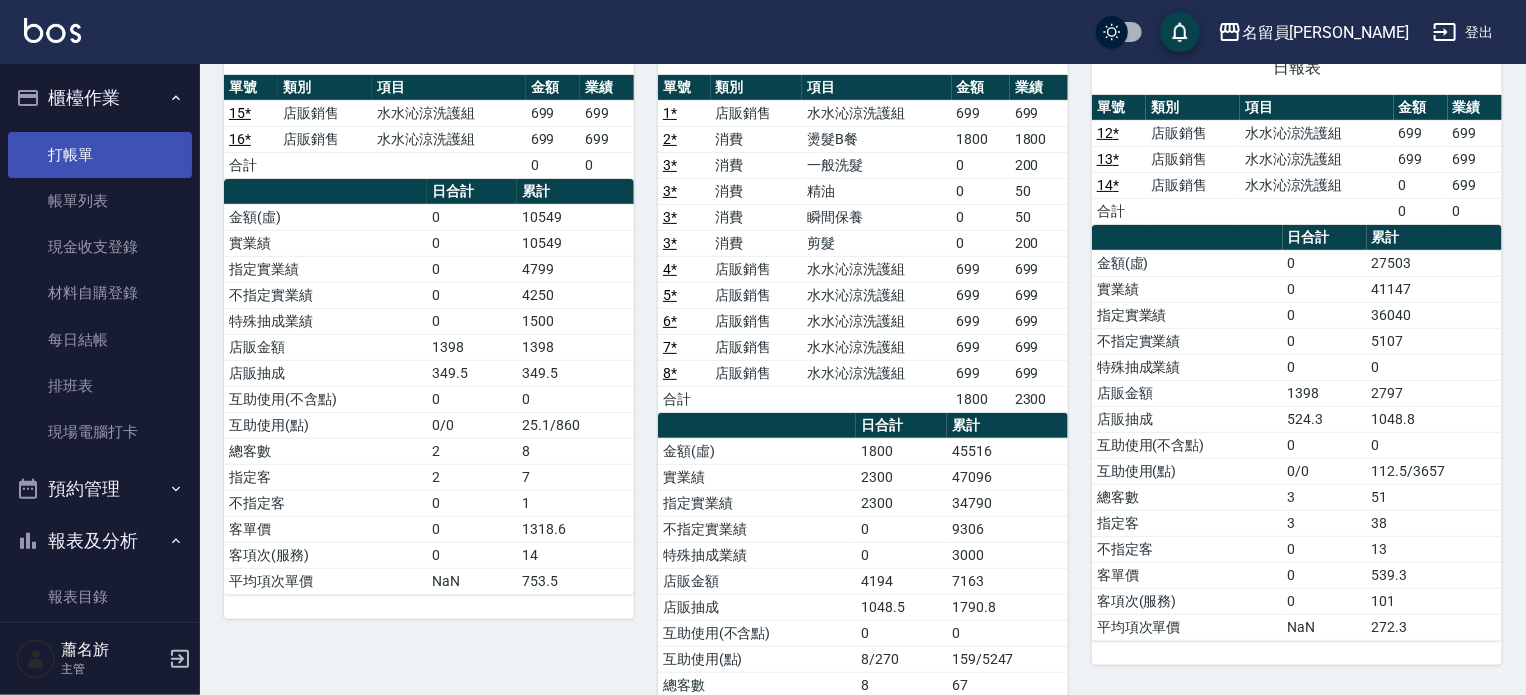 click on "打帳單" at bounding box center [100, 155] 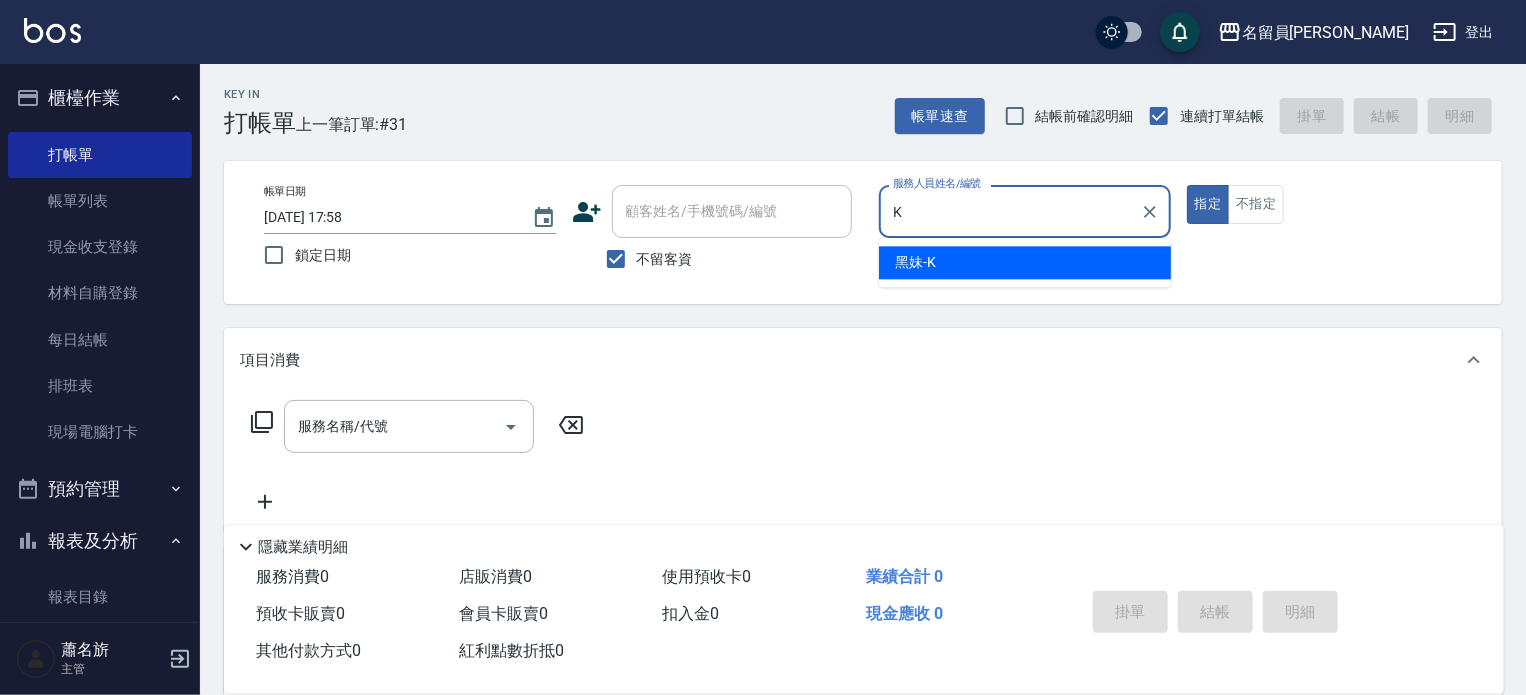 type on "黑妹-K" 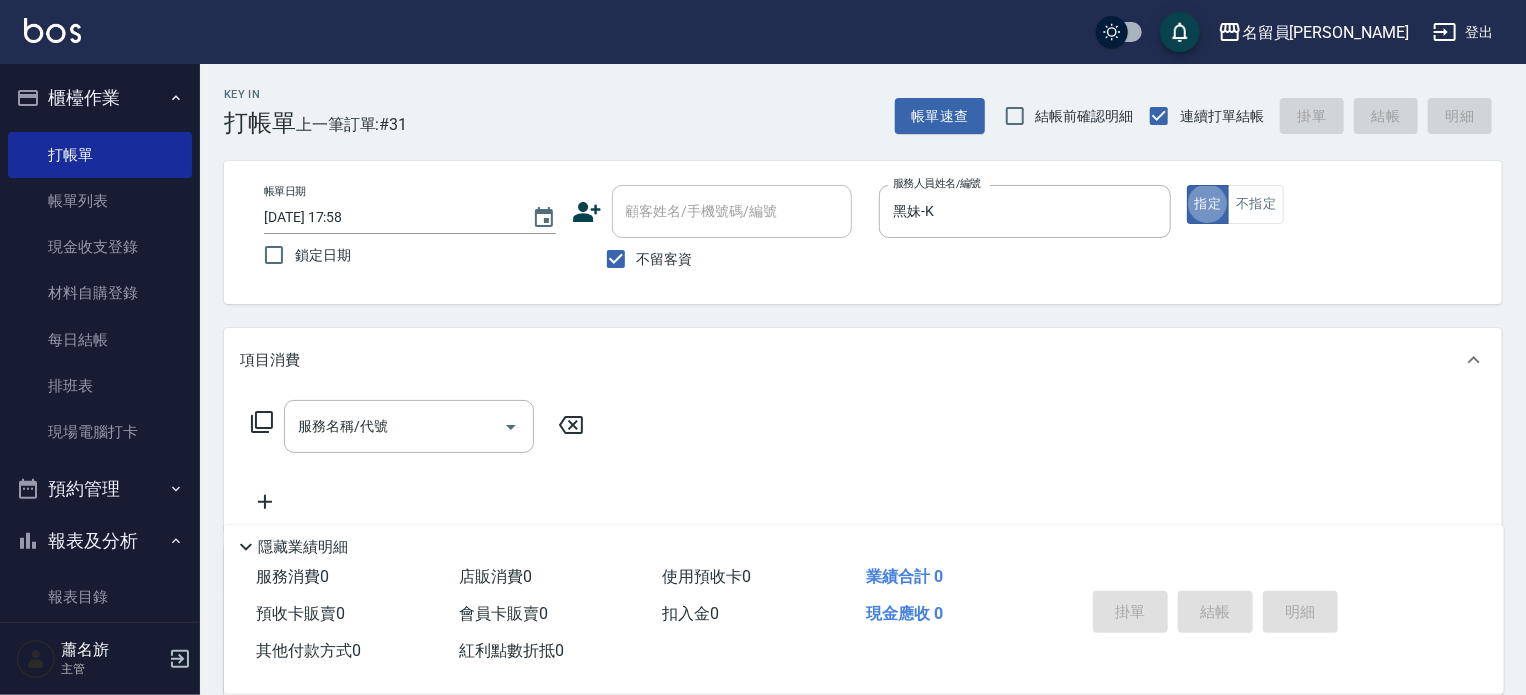 type on "true" 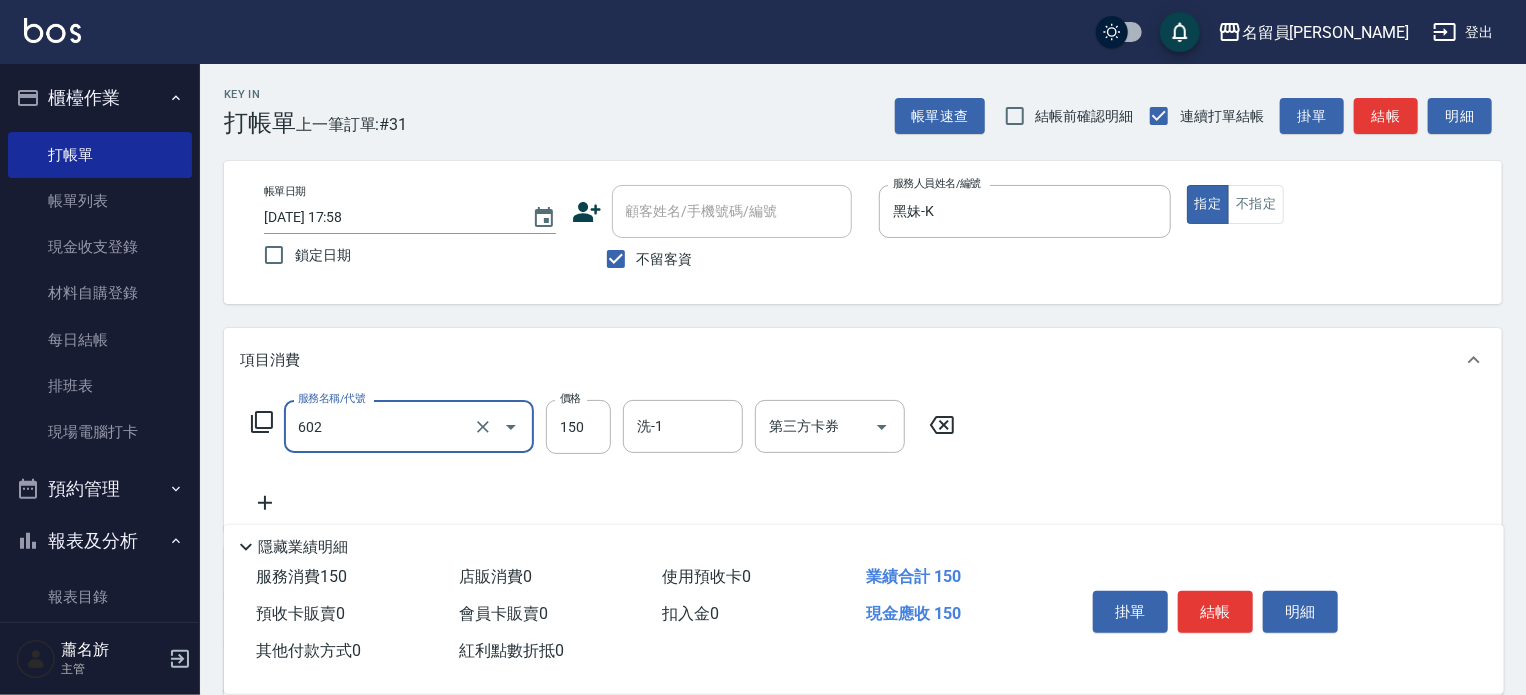 type on "一般洗髮(602)" 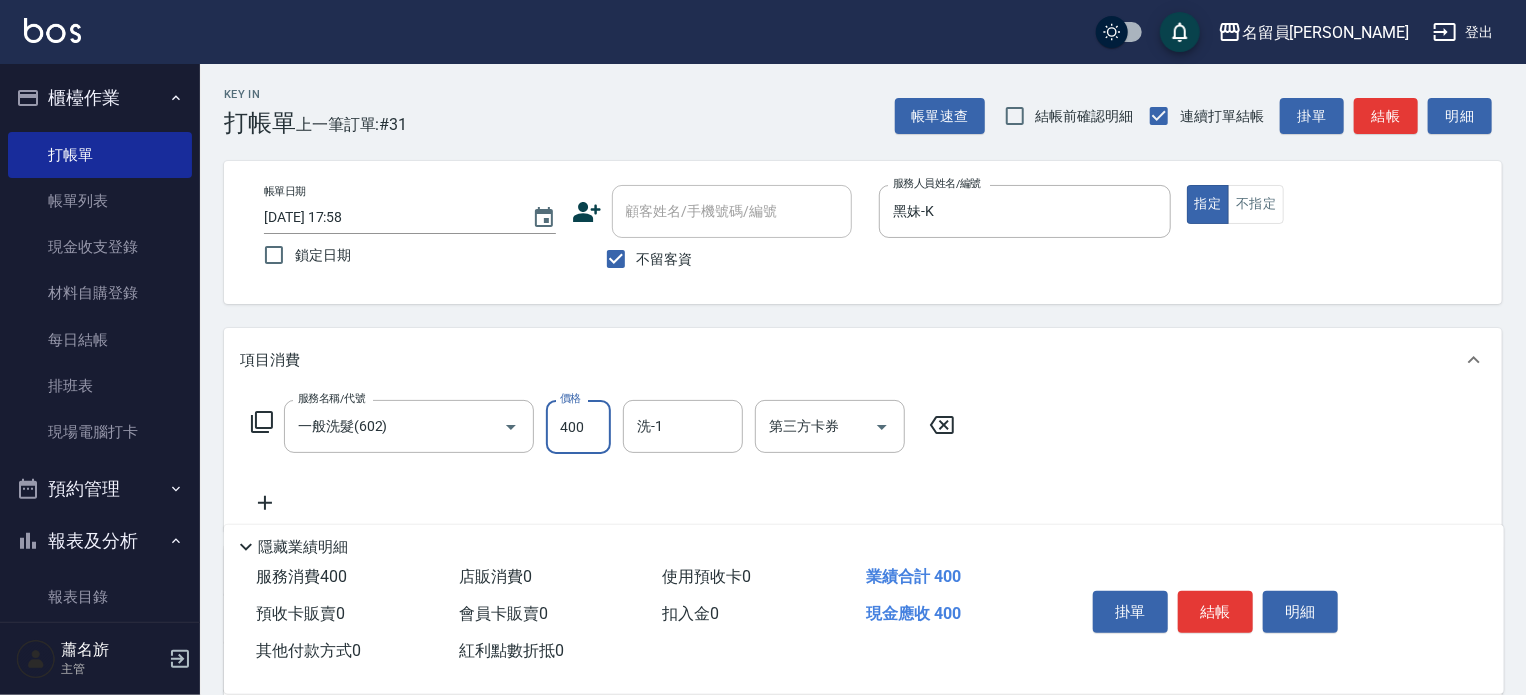 type on "400" 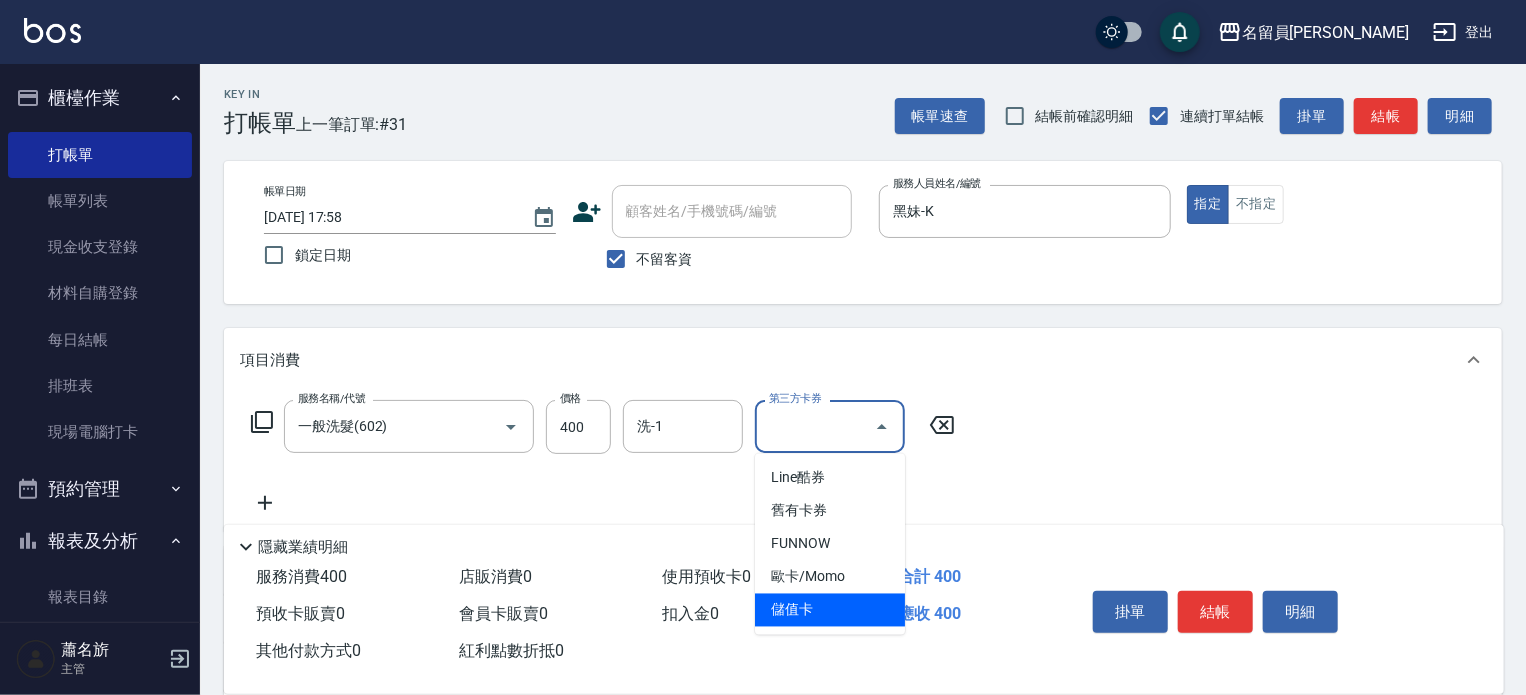 type on "儲值卡" 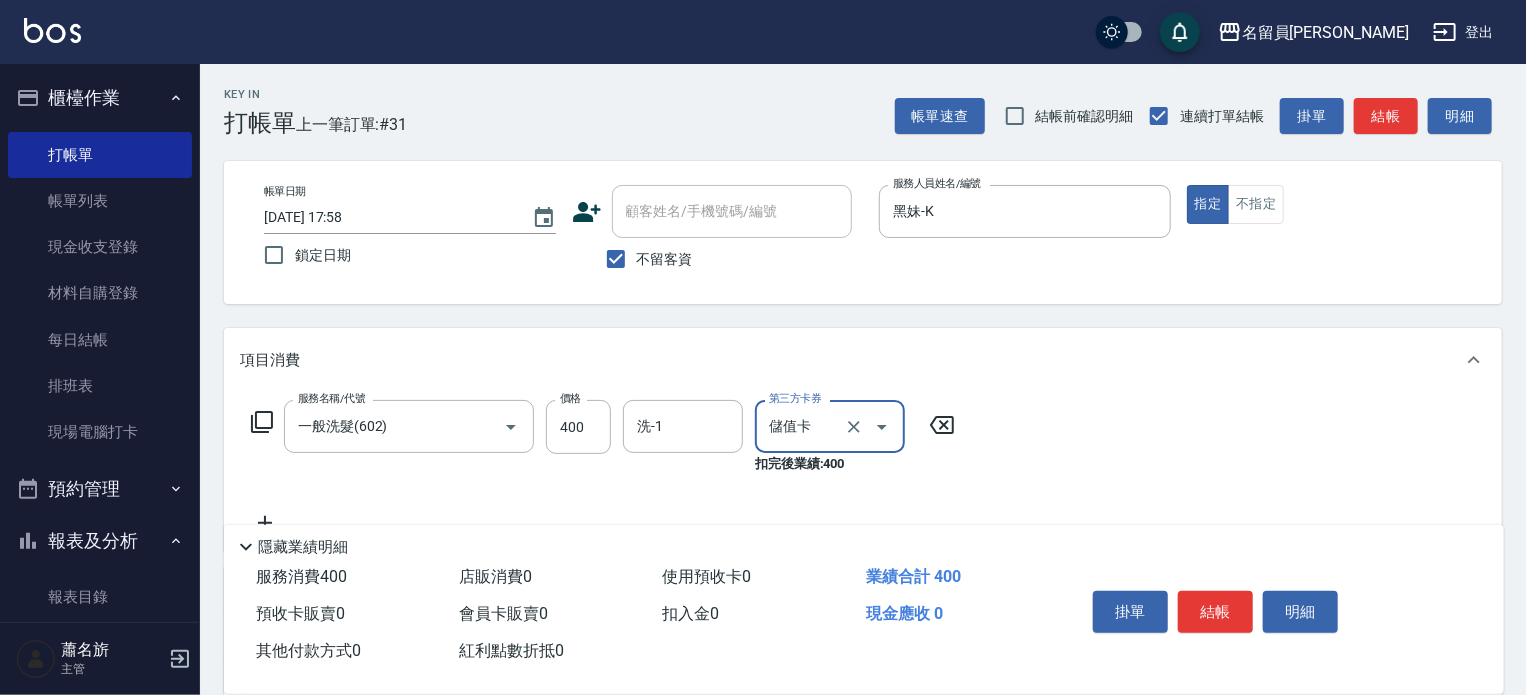 click on "掛單 結帳 明細" at bounding box center [1215, 614] 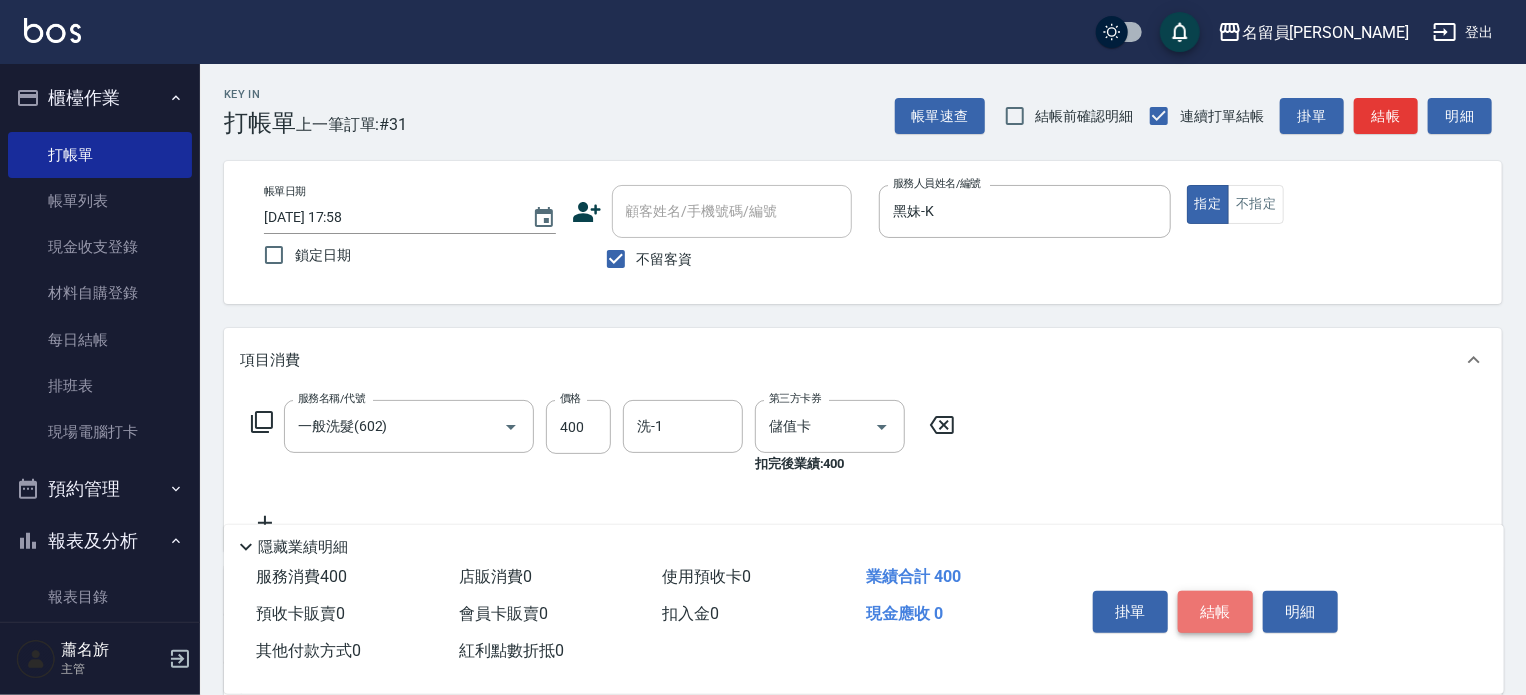 click on "結帳" at bounding box center [1215, 612] 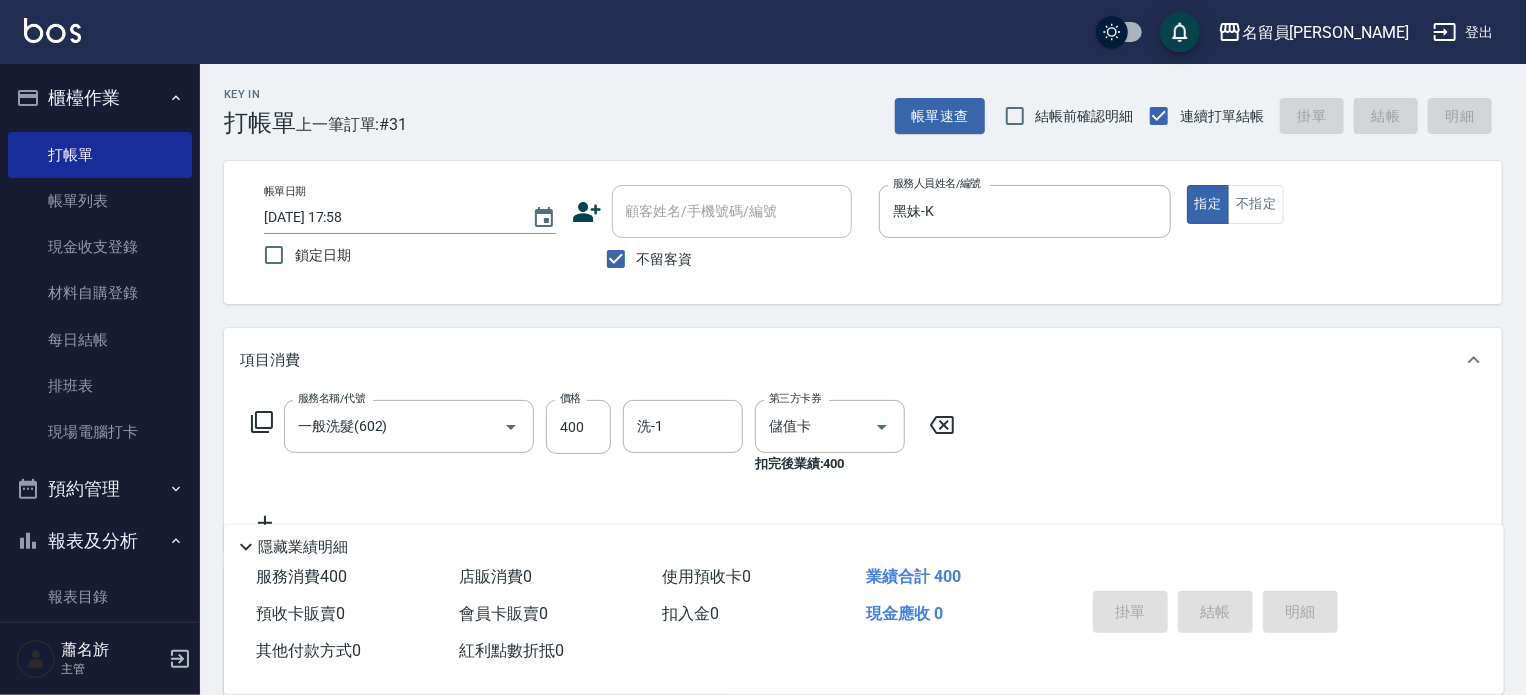 type 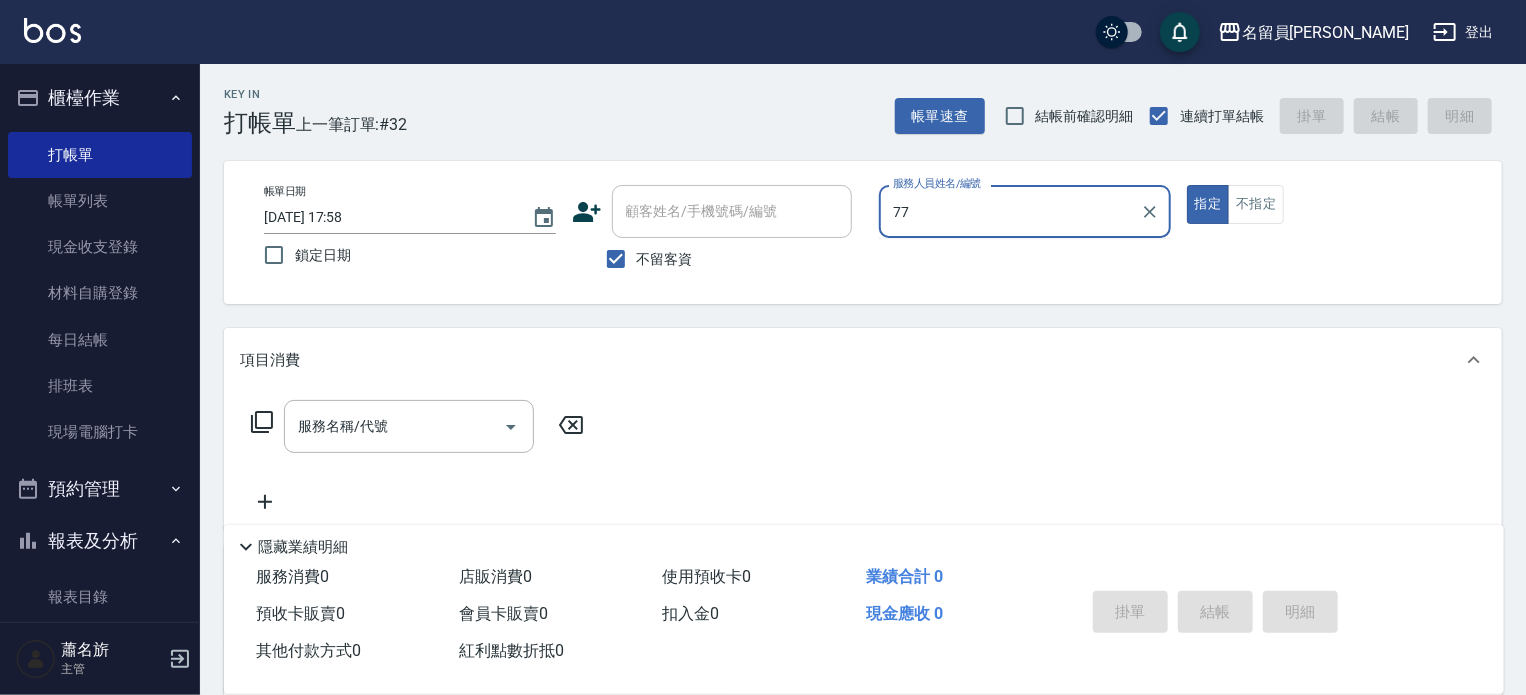type on "七七-77" 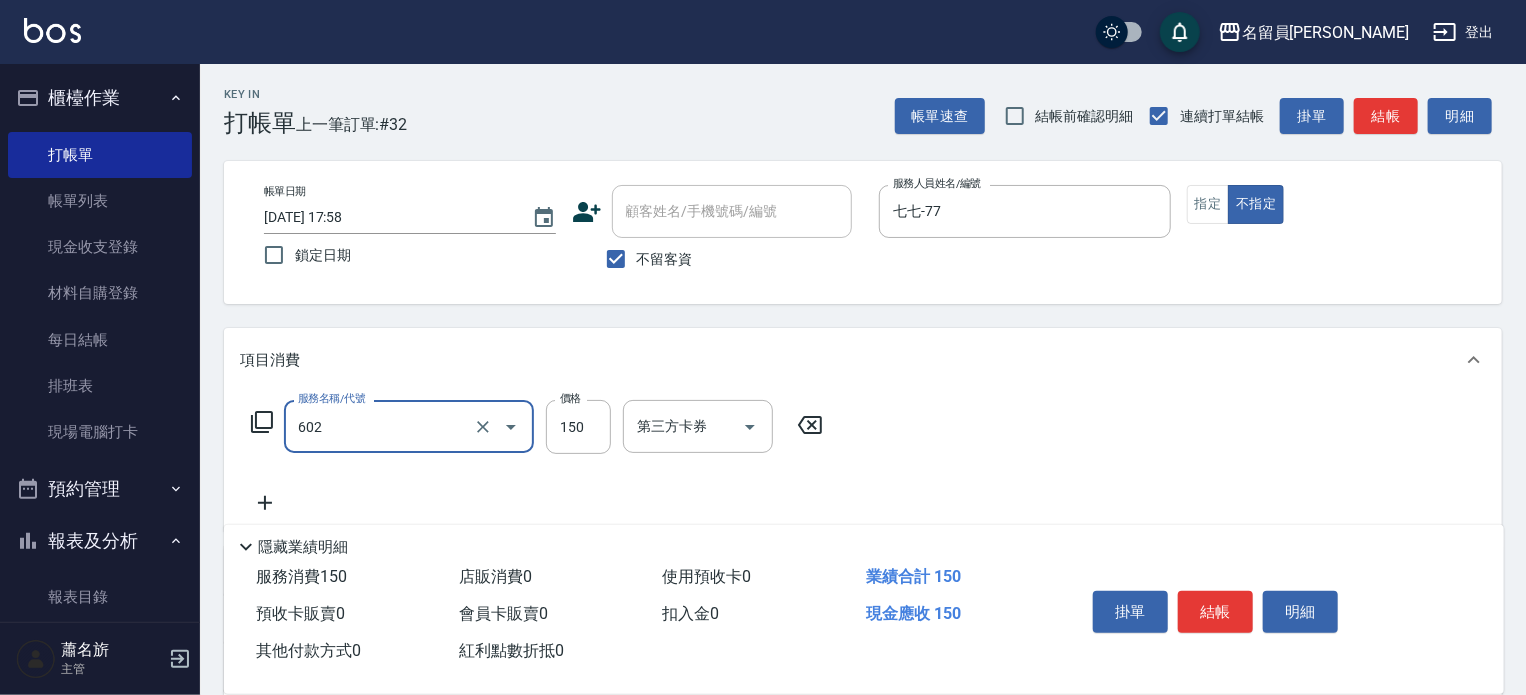 type on "一般洗髮(602)" 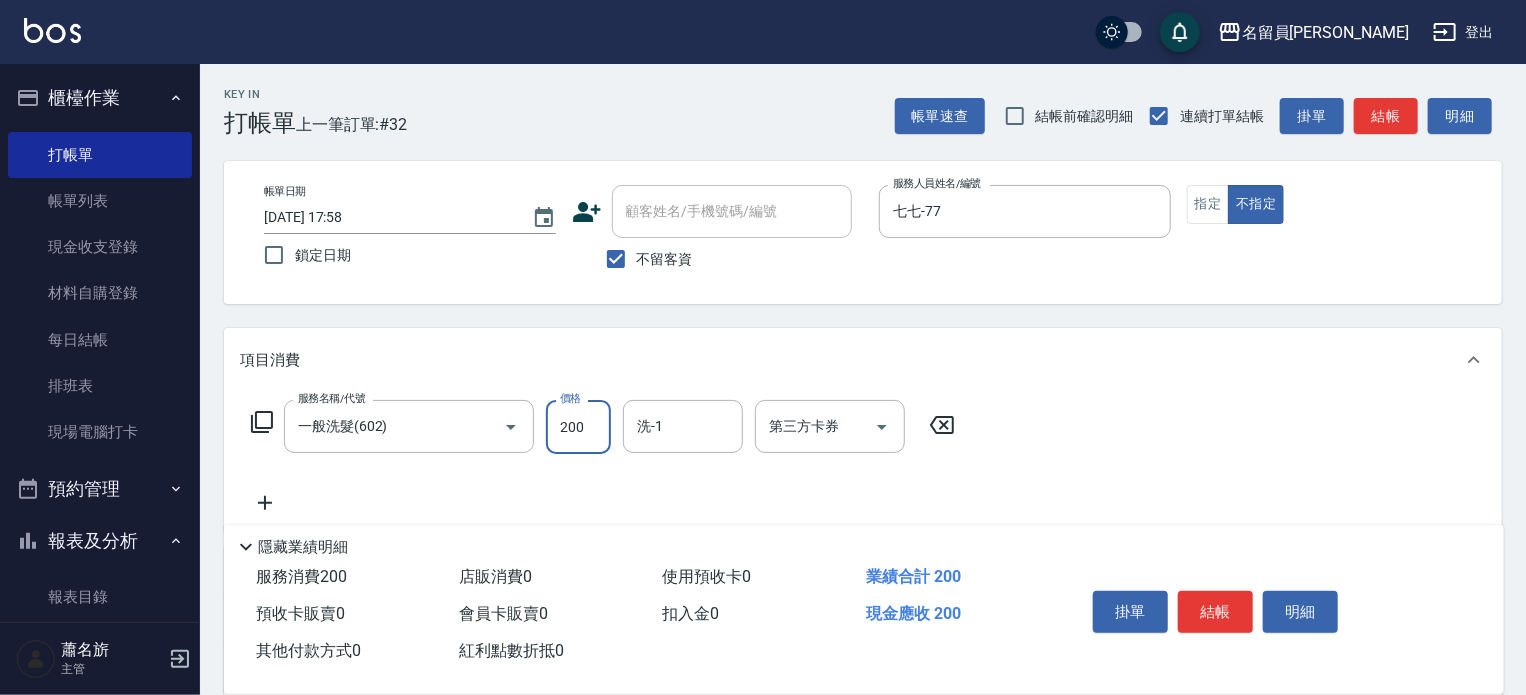 type on "200" 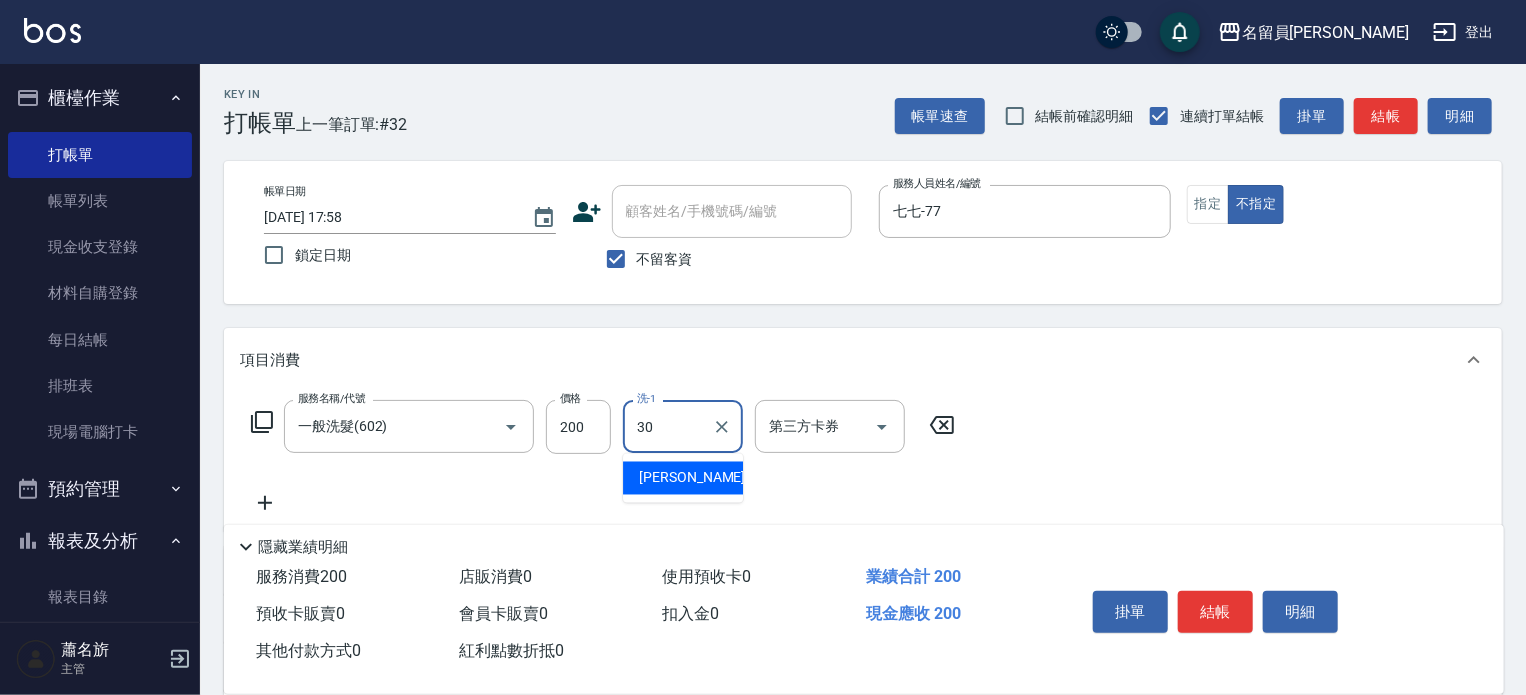 type on "[PERSON_NAME]-30" 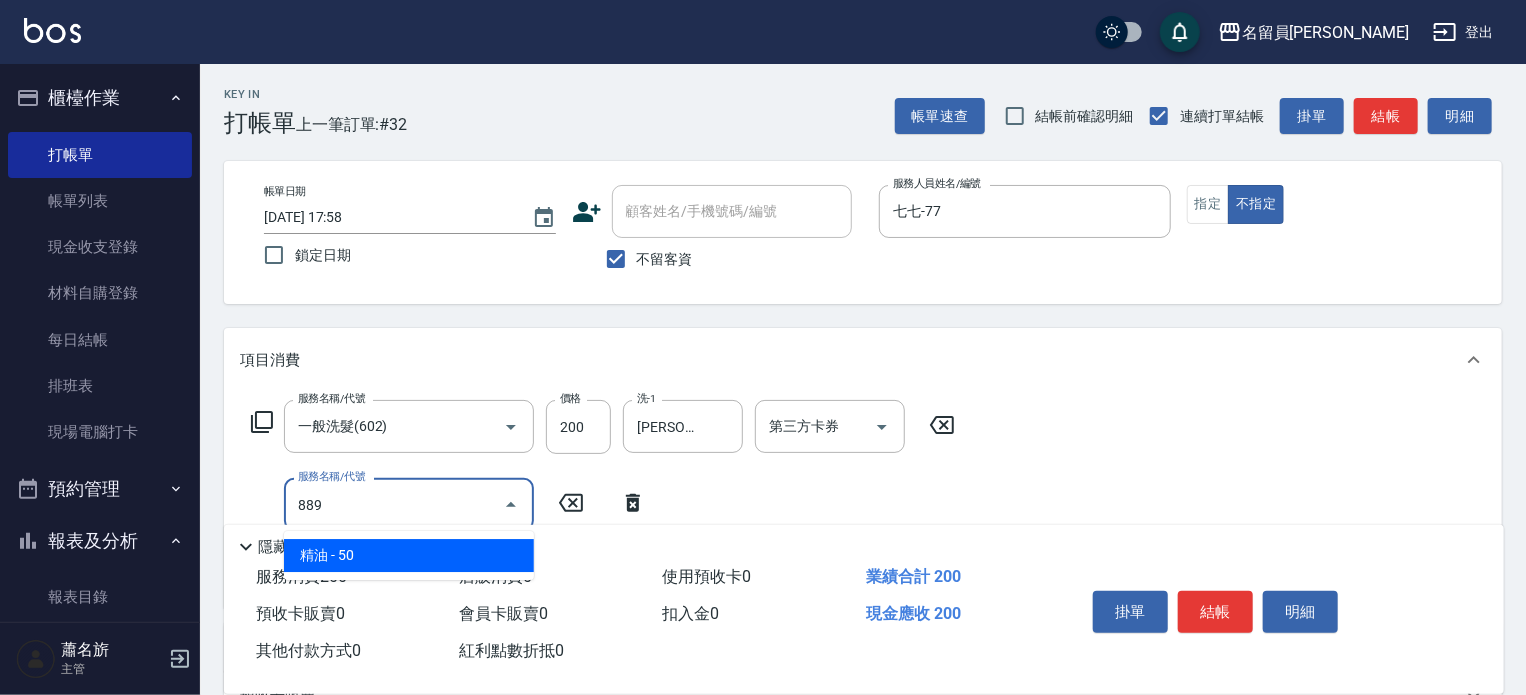 type on "精油(889)" 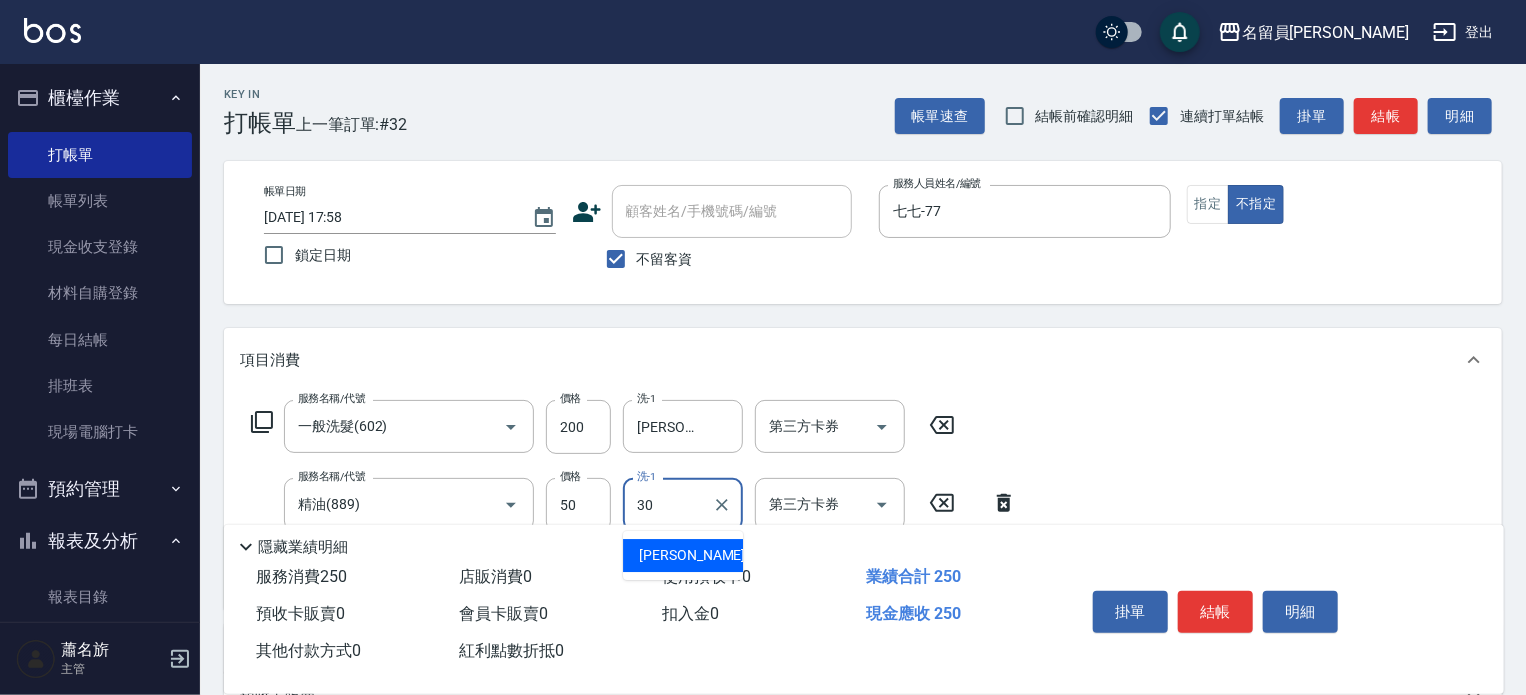 type on "[PERSON_NAME]-30" 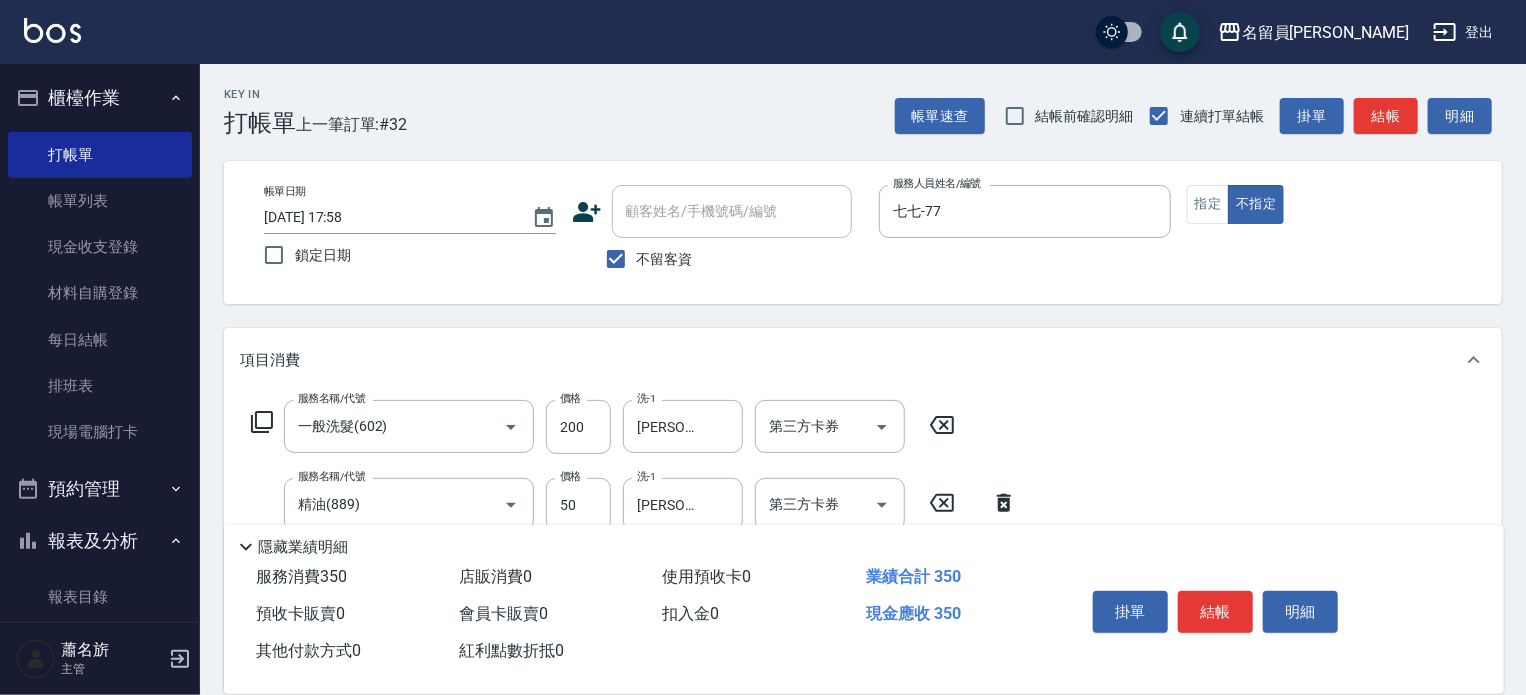 type on "剪髮(302)" 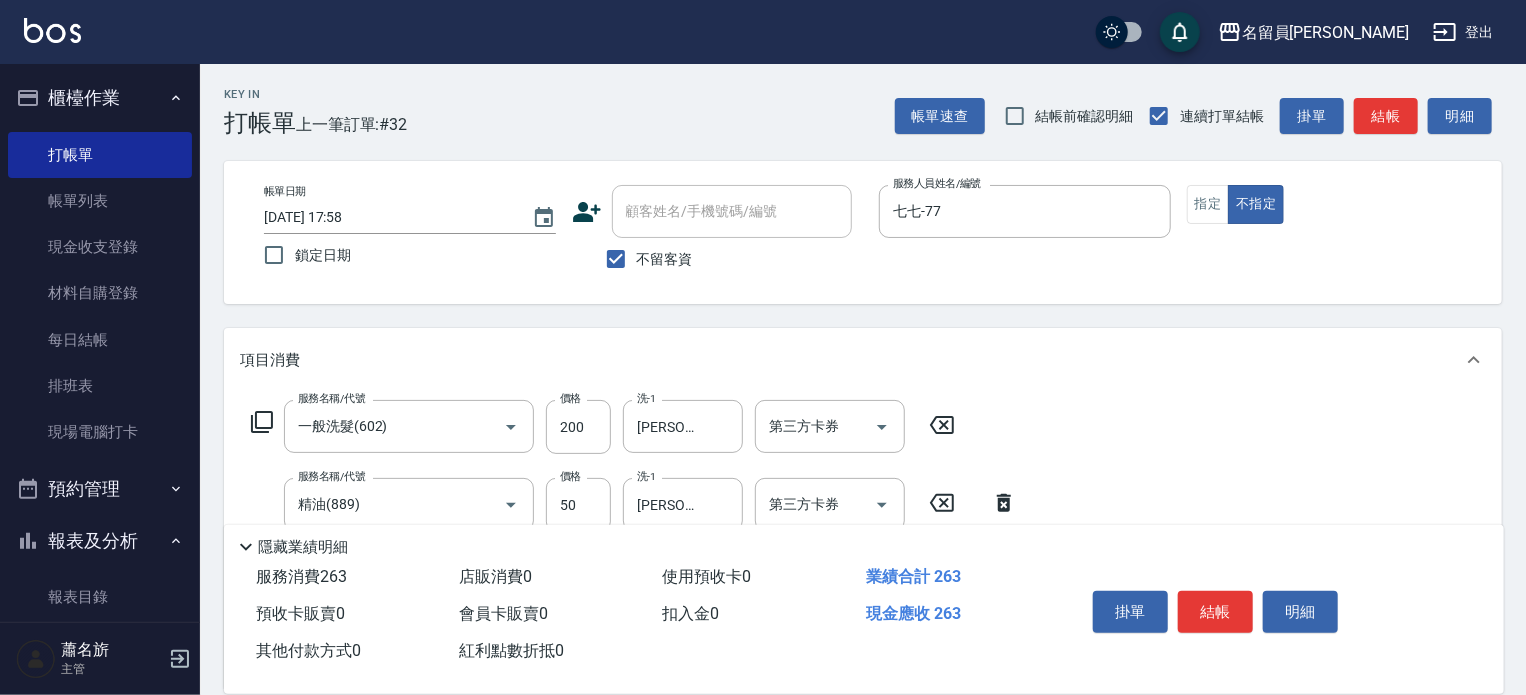 type on "130" 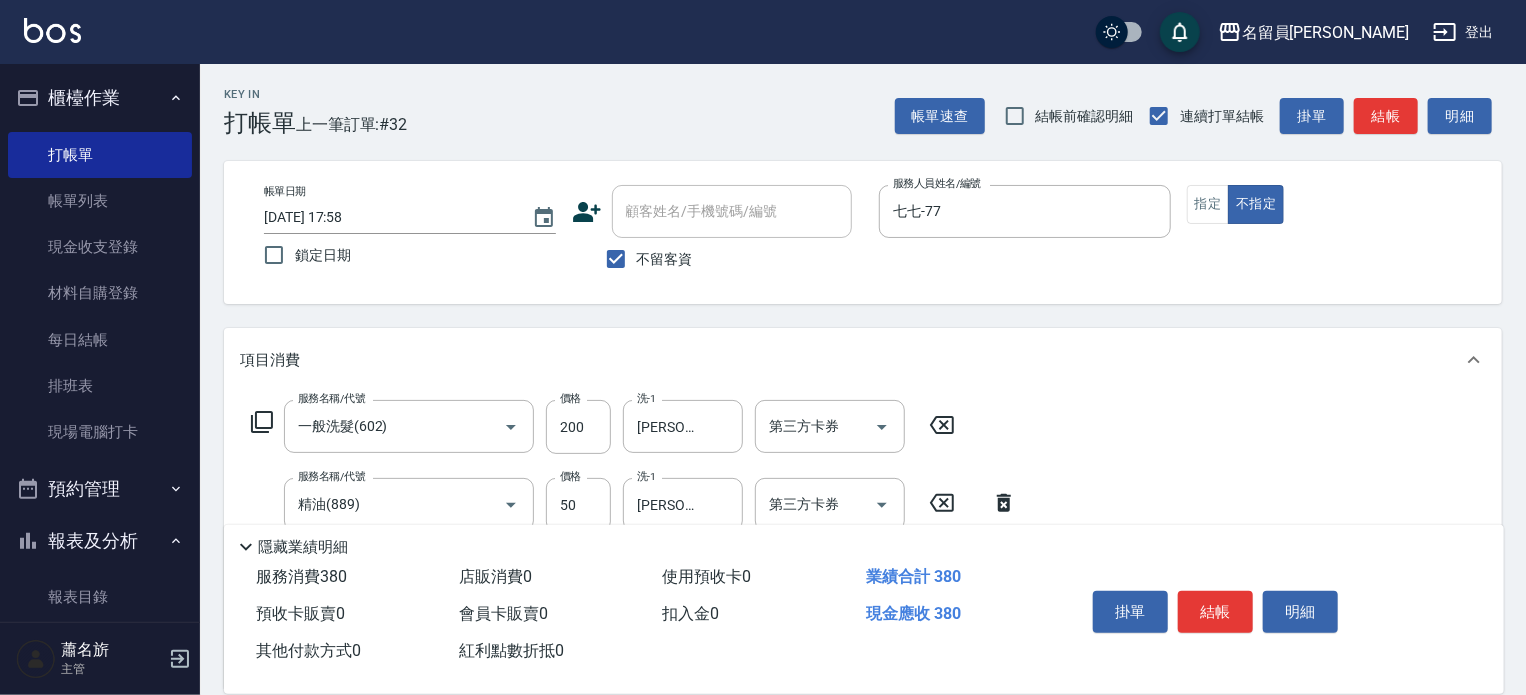 type 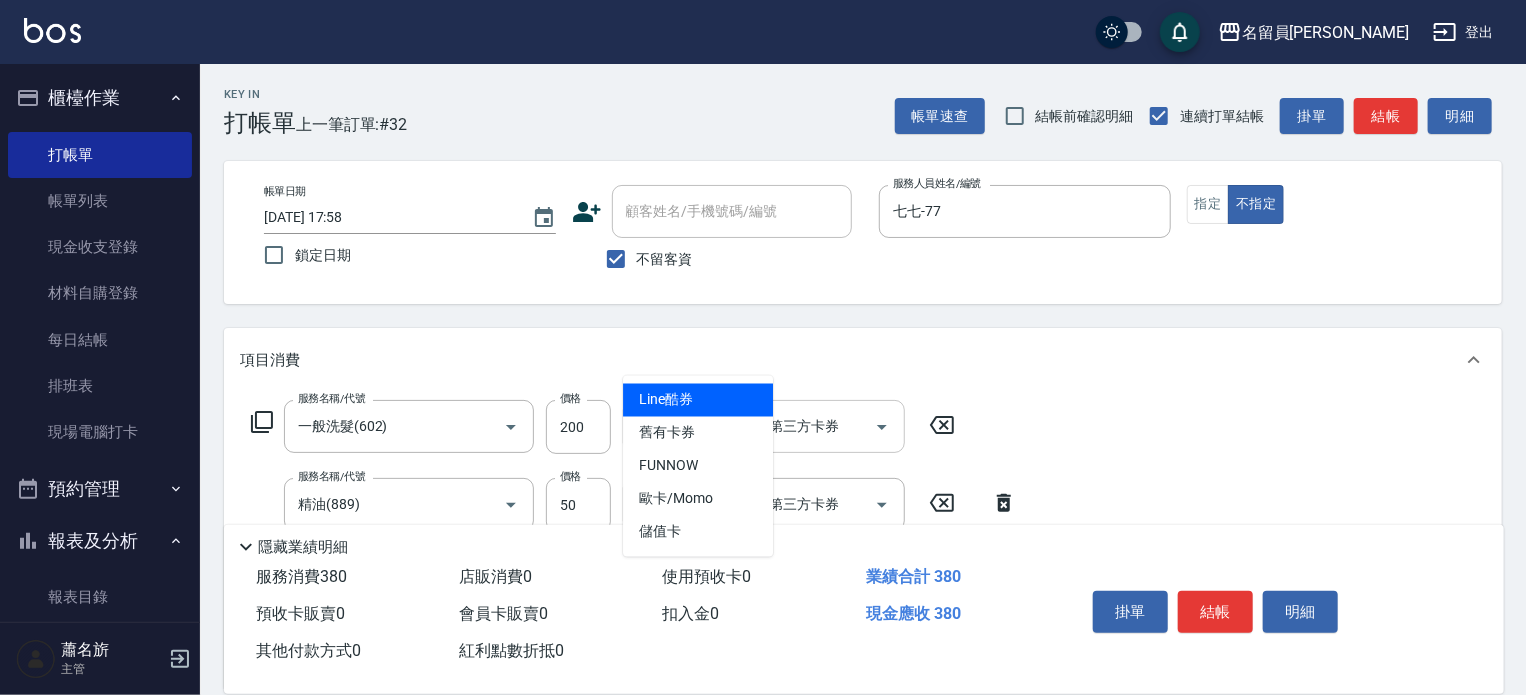 click at bounding box center (882, 427) 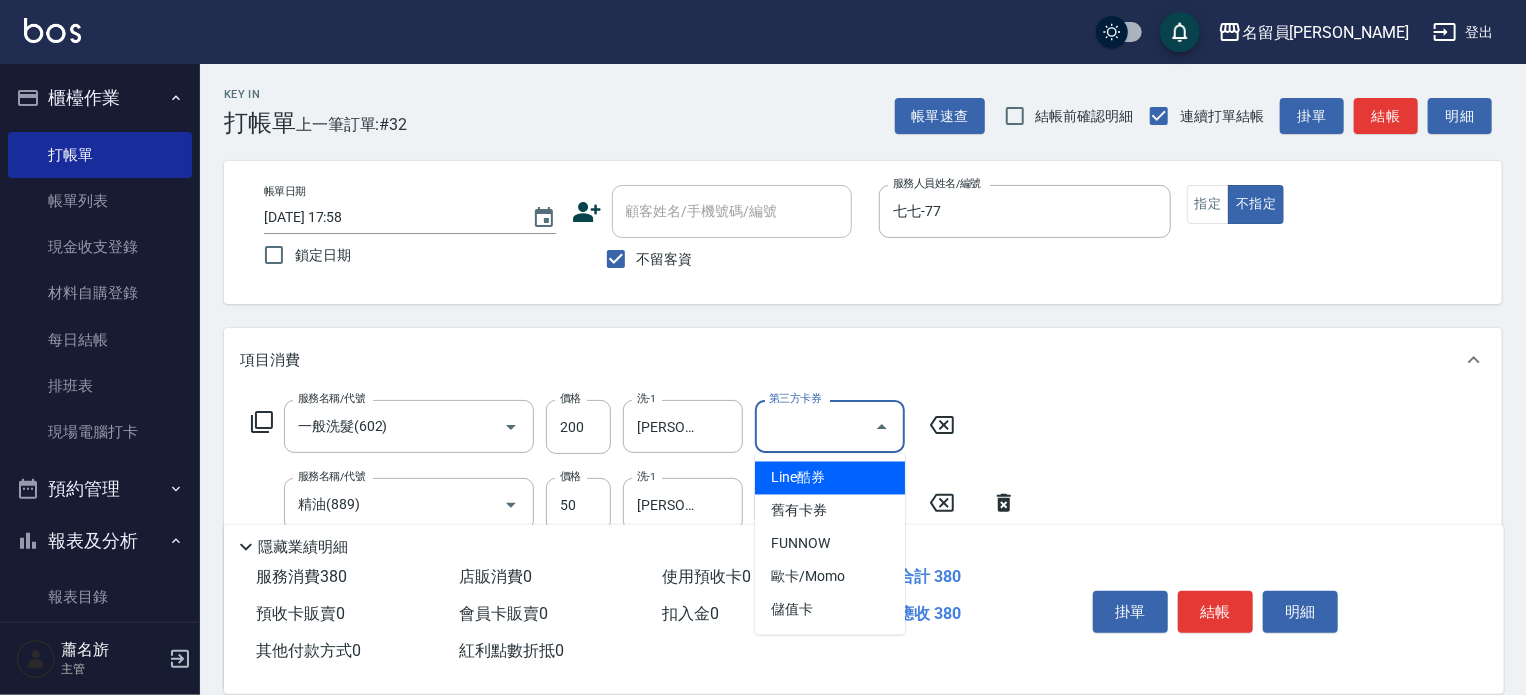 click on "服務名稱/代號 一般洗髮(602) 服務名稱/代號 價格 200 價格 洗-1 [PERSON_NAME]-30 洗-1 第三方卡券 第三方卡券 服務名稱/代號 精油(889) 服務名稱/代號 價格 50 價格 洗-1 [PERSON_NAME]-30 洗-1 第三方卡券 第三方卡券 服務名稱/代號 剪髮(302) 服務名稱/代號 價格 130 價格 第三方卡券 第三方卡券" at bounding box center [863, 539] 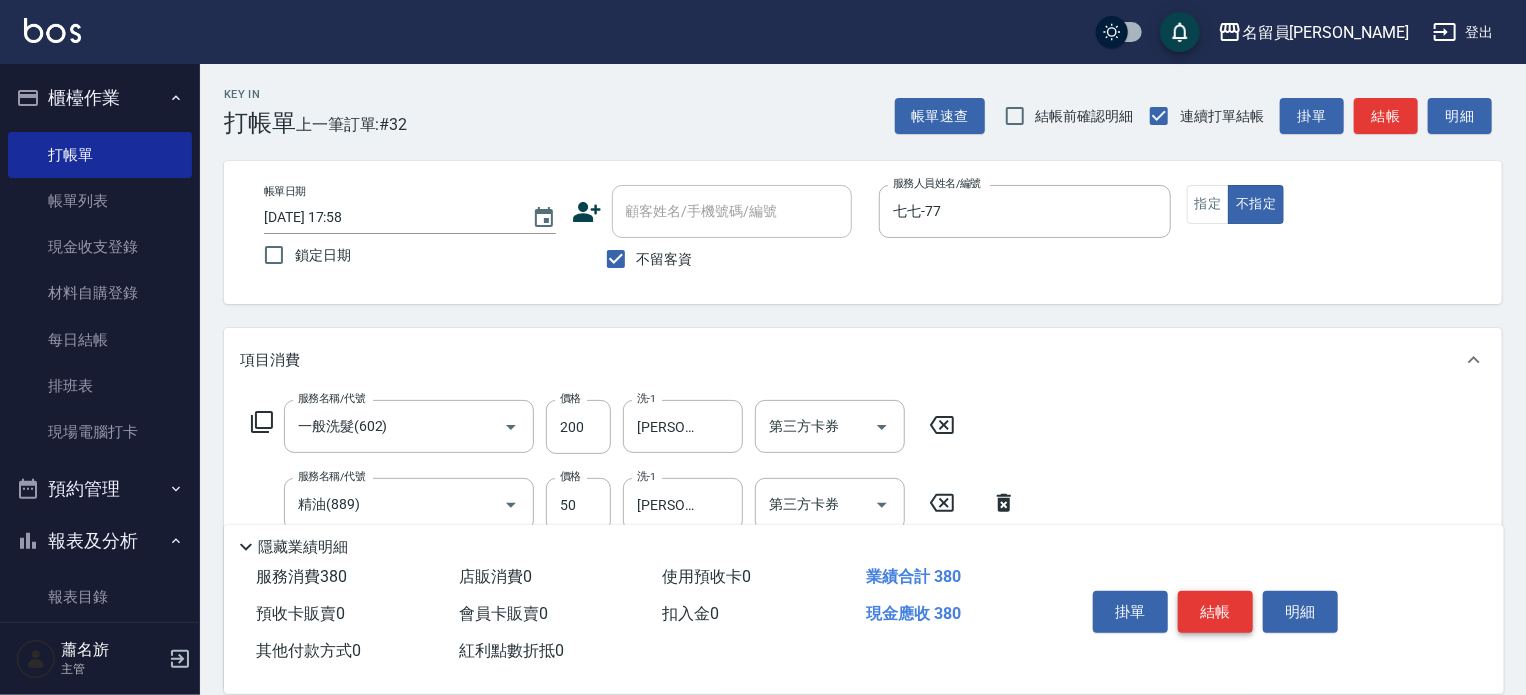 click on "結帳" at bounding box center [1215, 612] 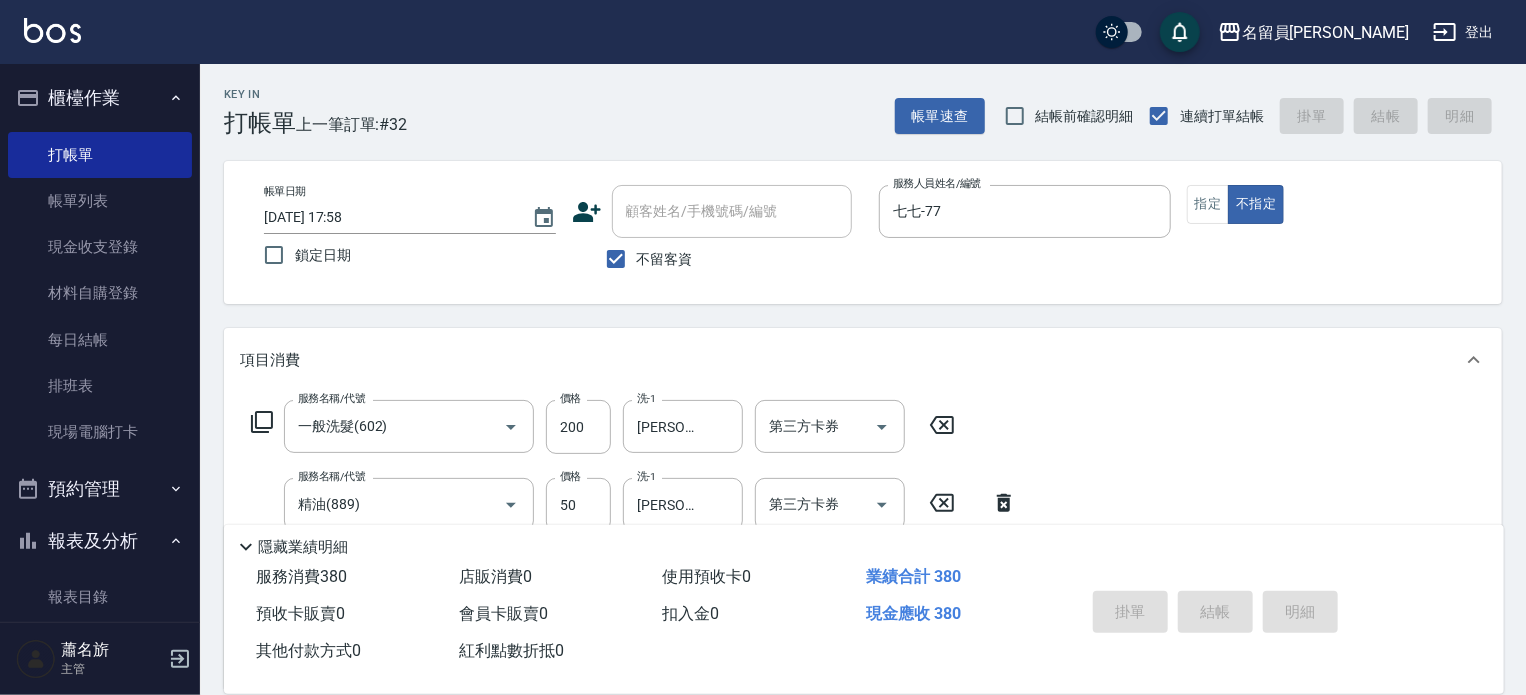 type 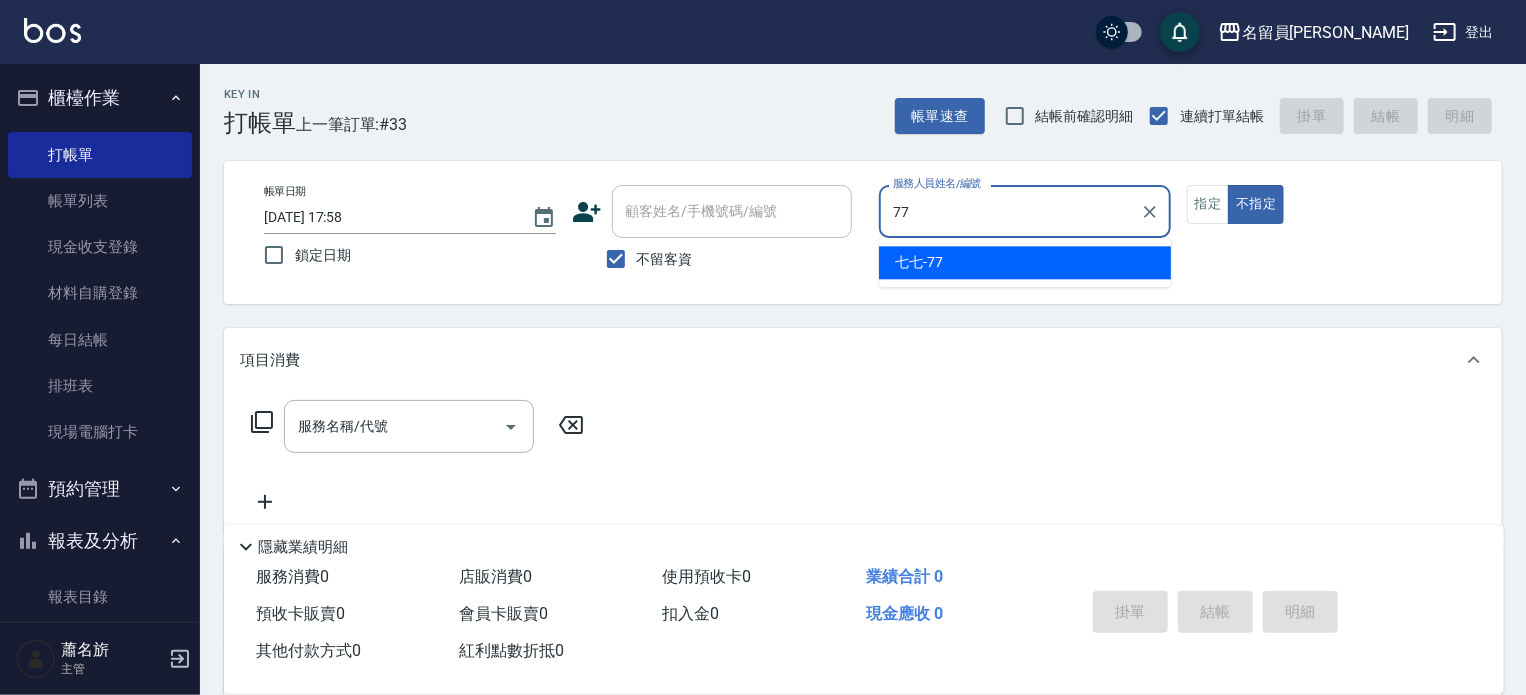 type on "77" 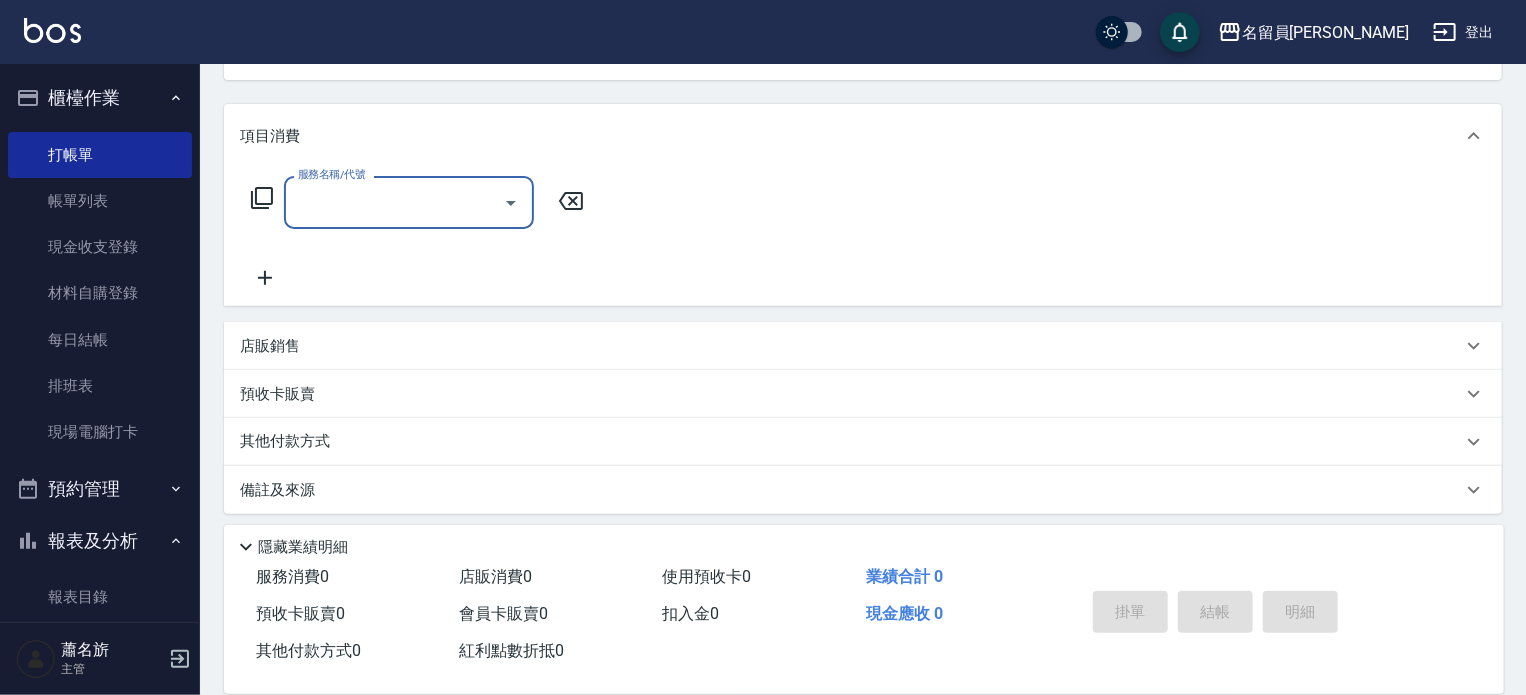 scroll, scrollTop: 232, scrollLeft: 0, axis: vertical 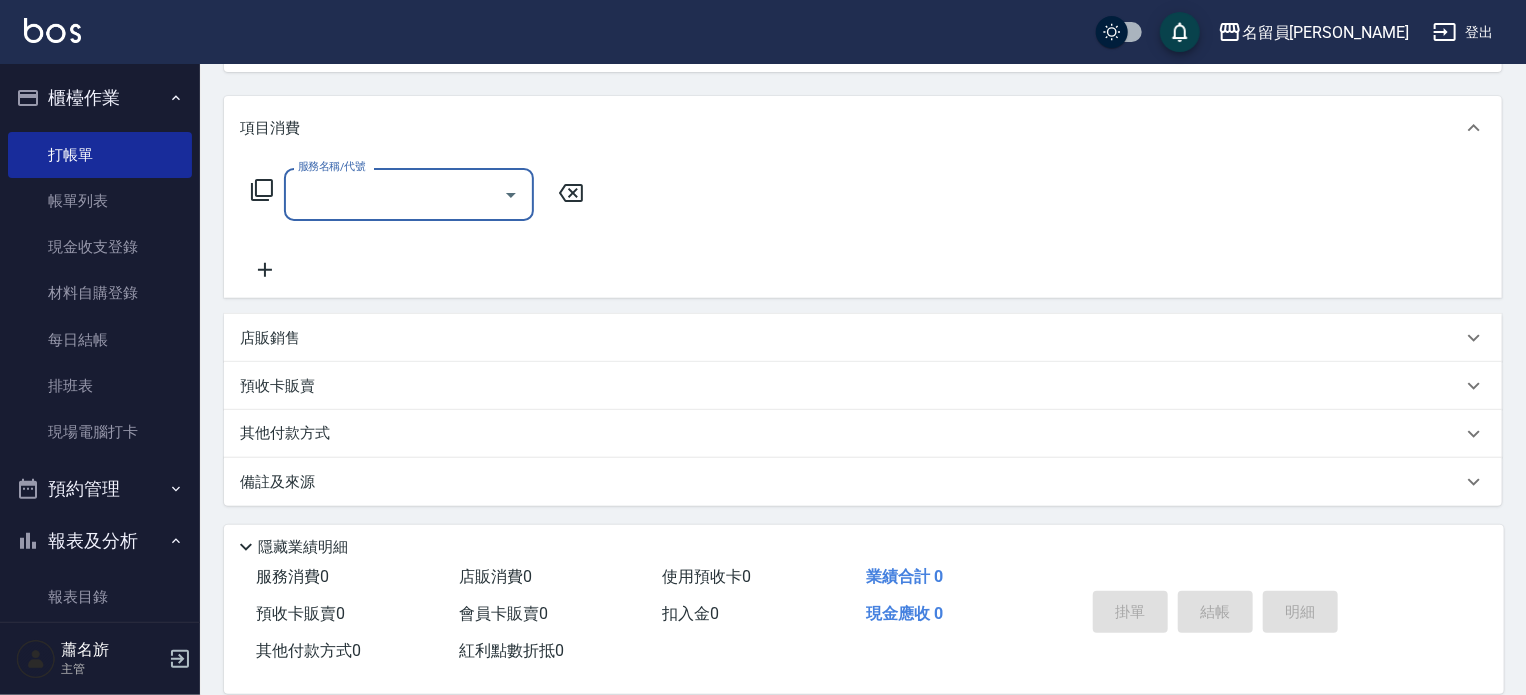 click on "店販銷售" at bounding box center [851, 338] 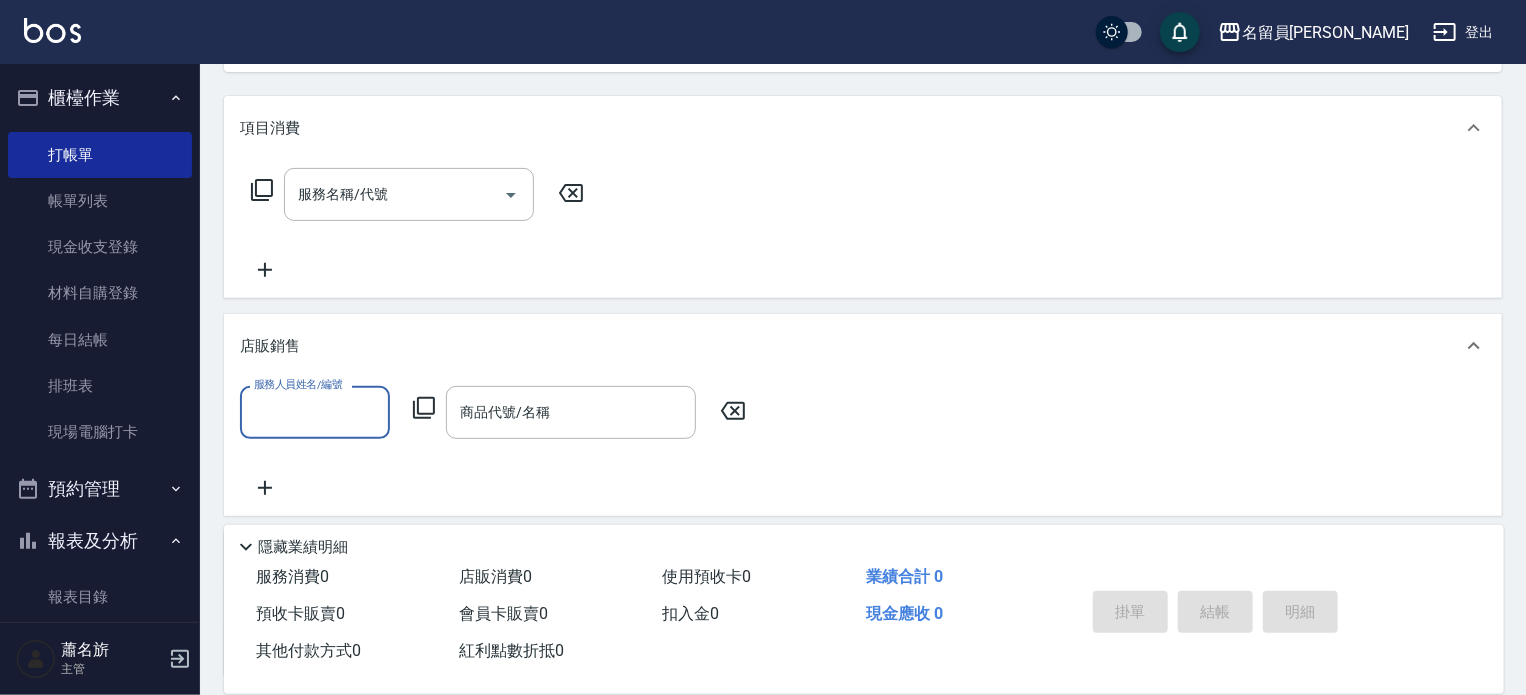 scroll, scrollTop: 0, scrollLeft: 0, axis: both 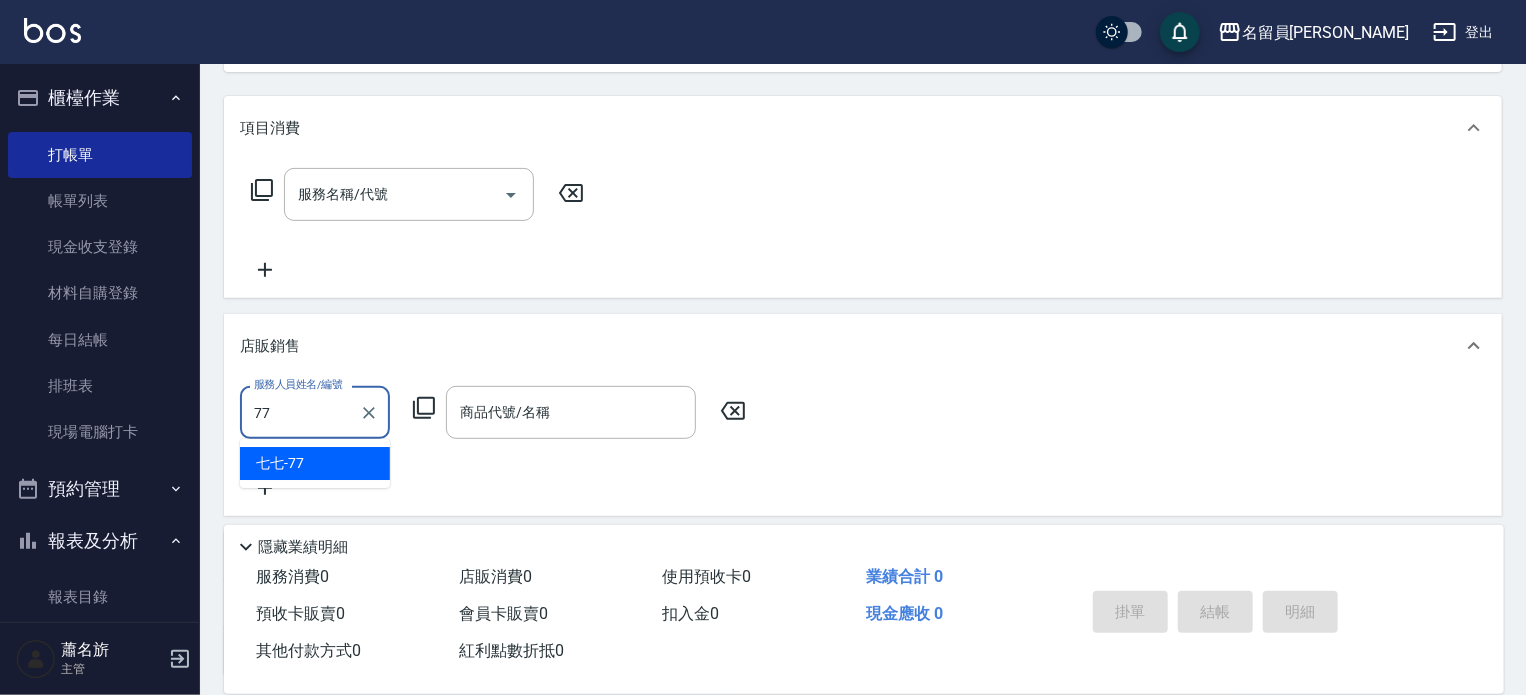 type on "七七-77" 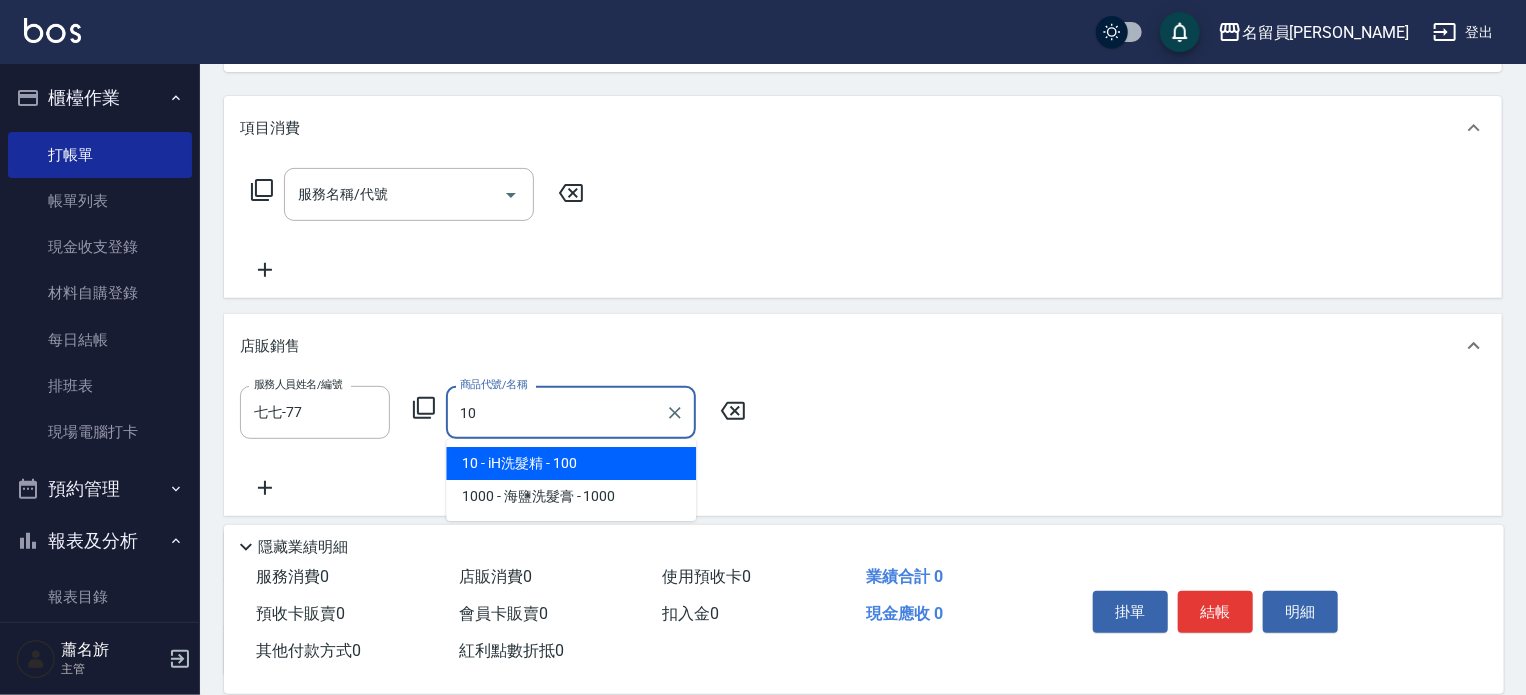 type on "iH洗髮精" 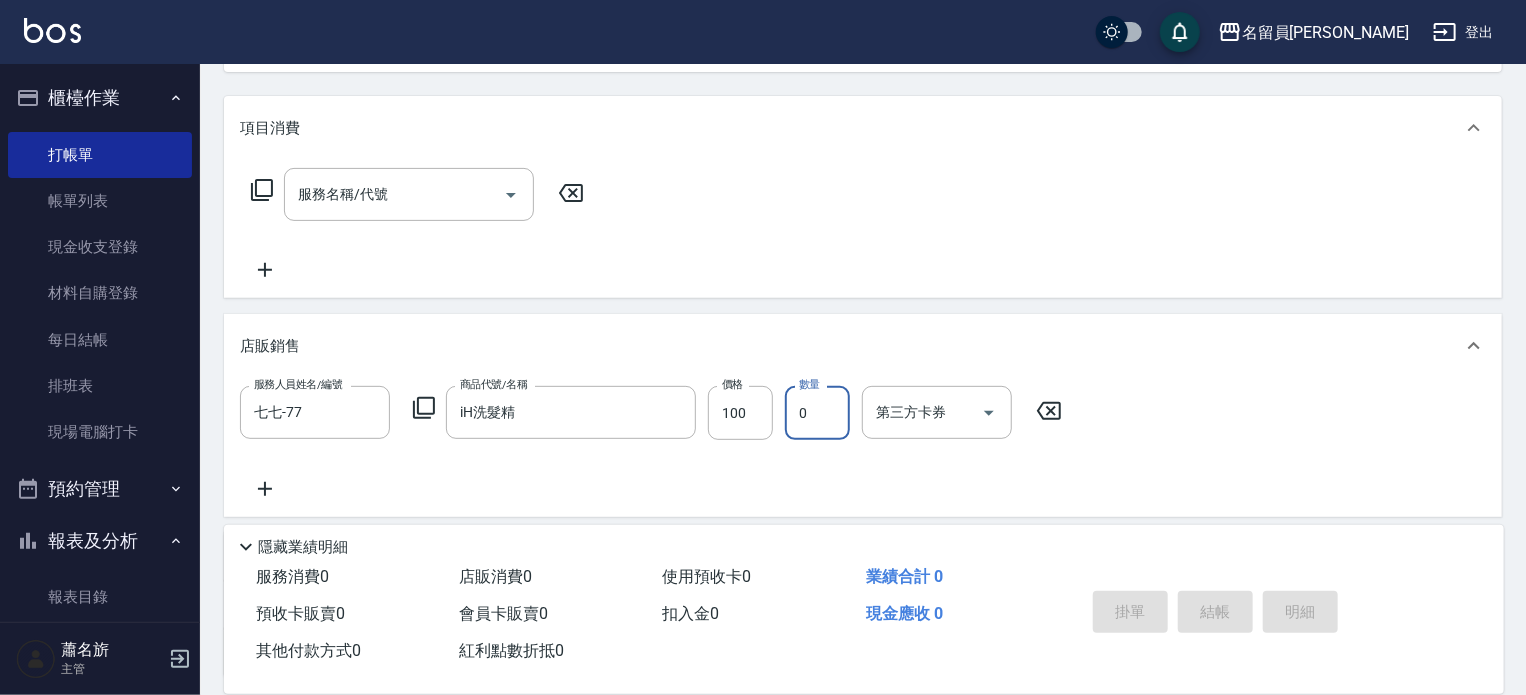 type on "1" 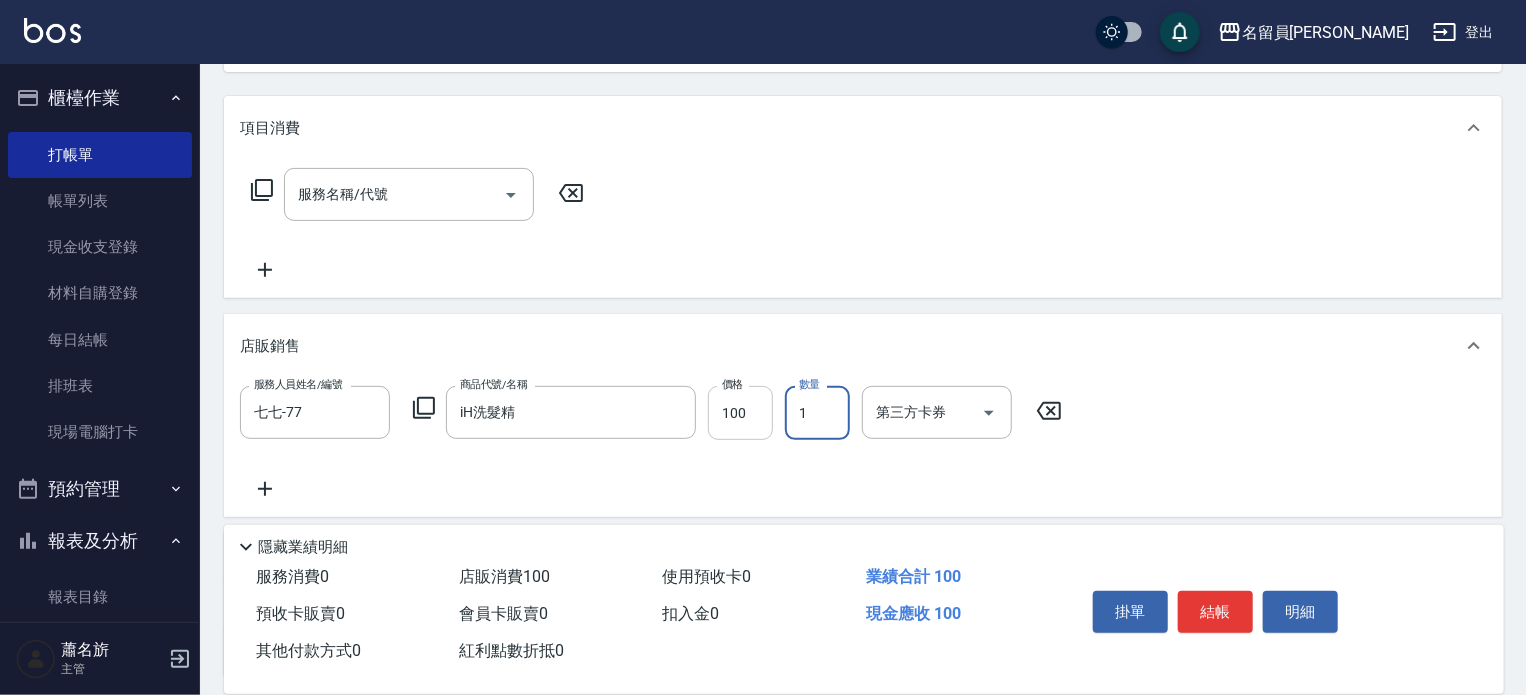 click on "100" at bounding box center (740, 413) 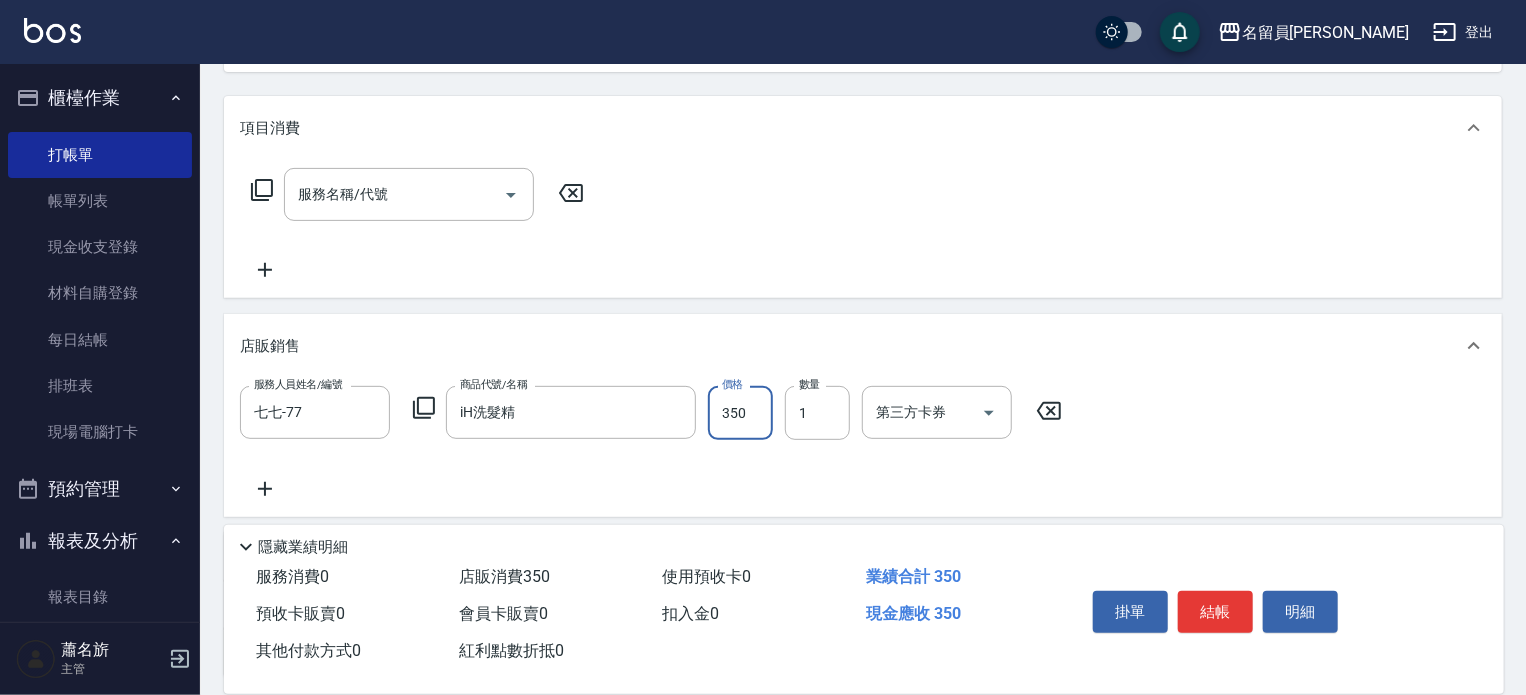 type on "350" 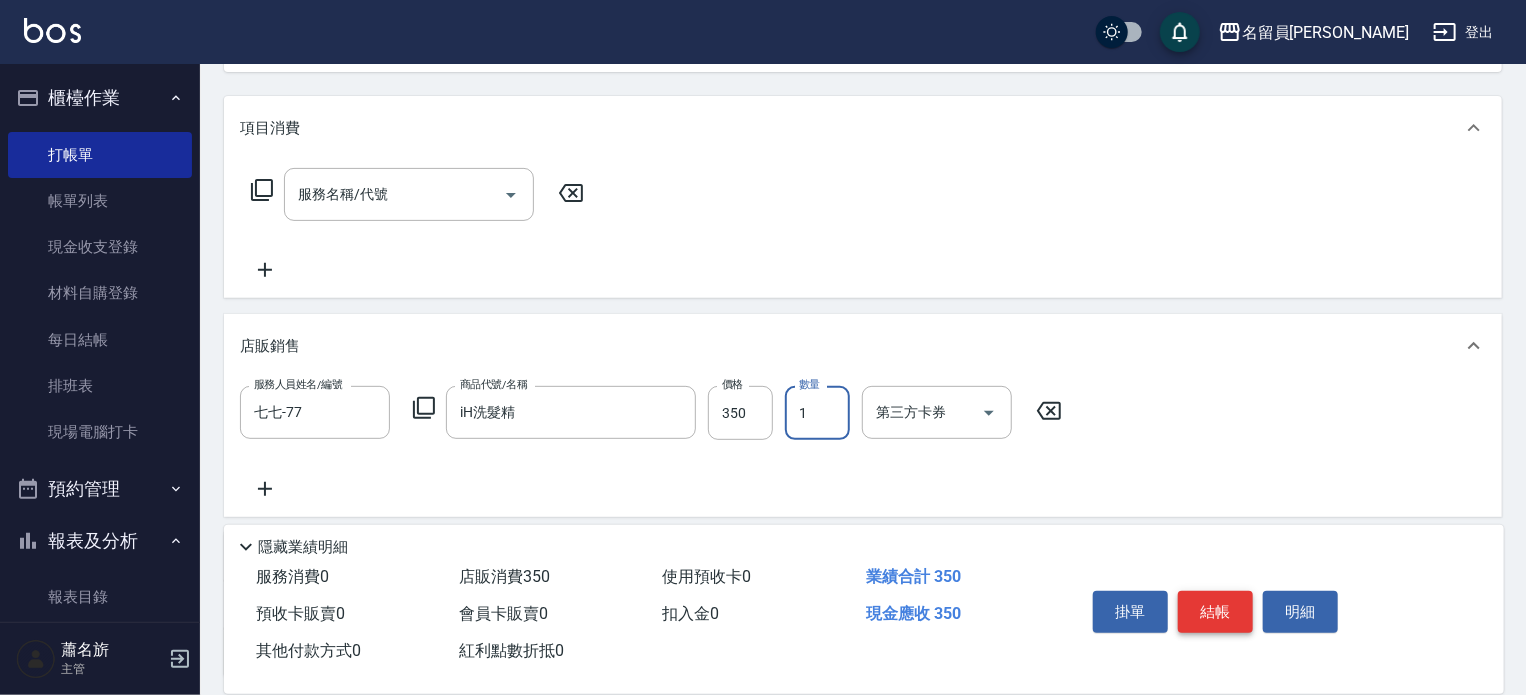click on "結帳" at bounding box center [1215, 612] 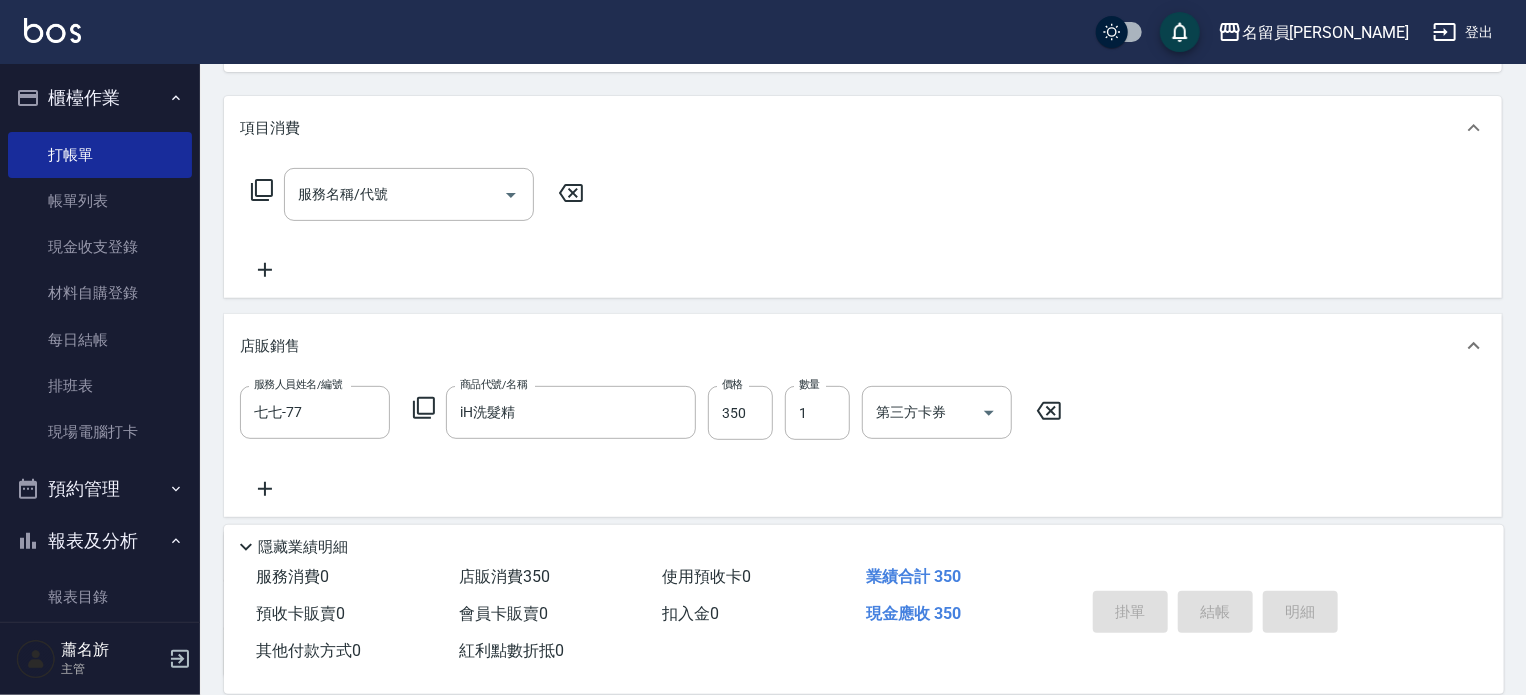 type 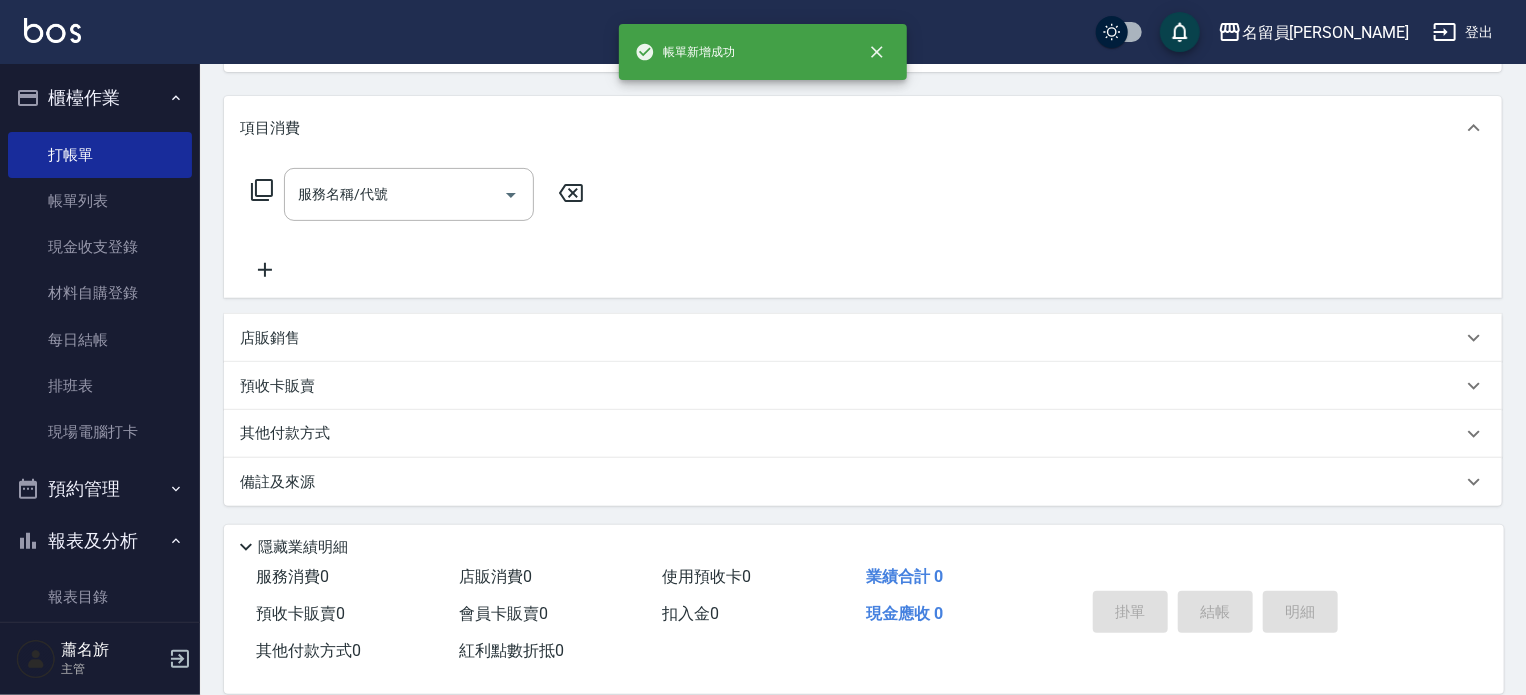 scroll, scrollTop: 0, scrollLeft: 0, axis: both 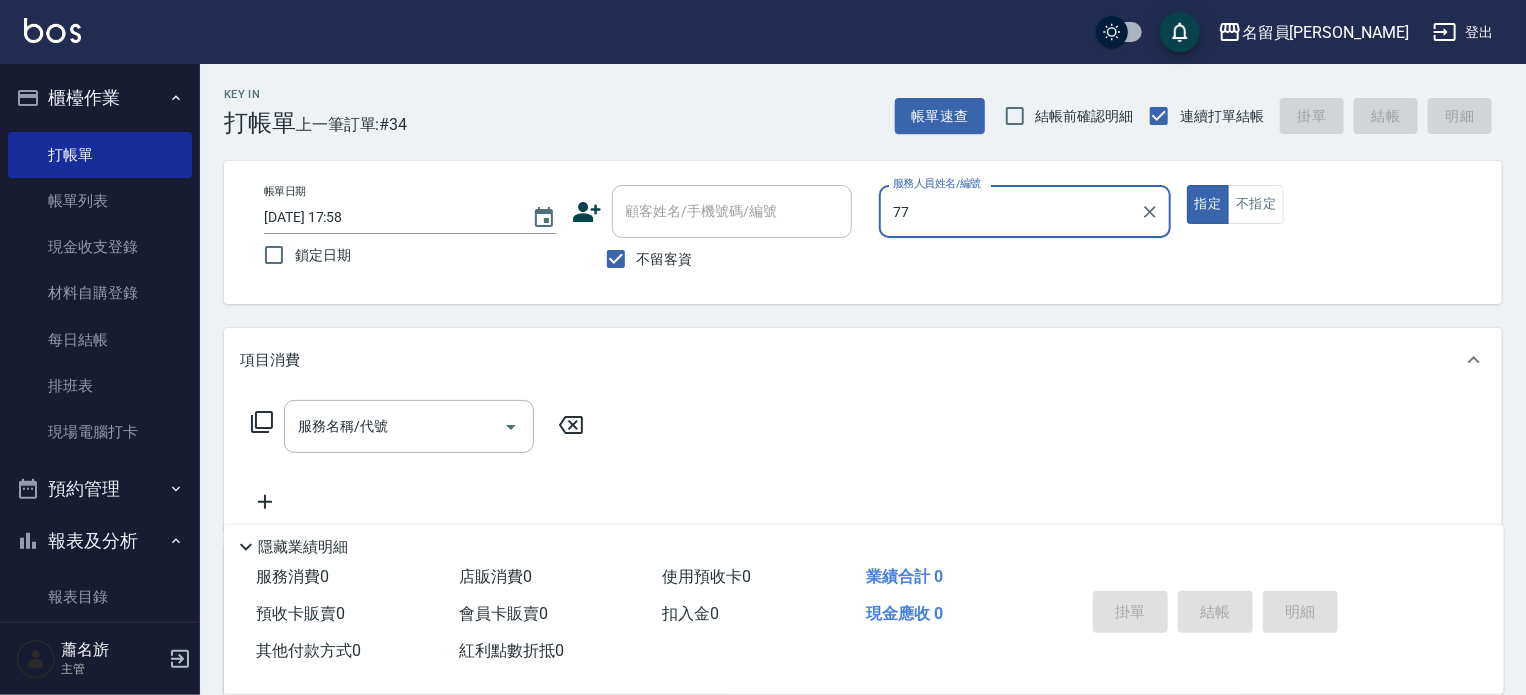 type on "七七-77" 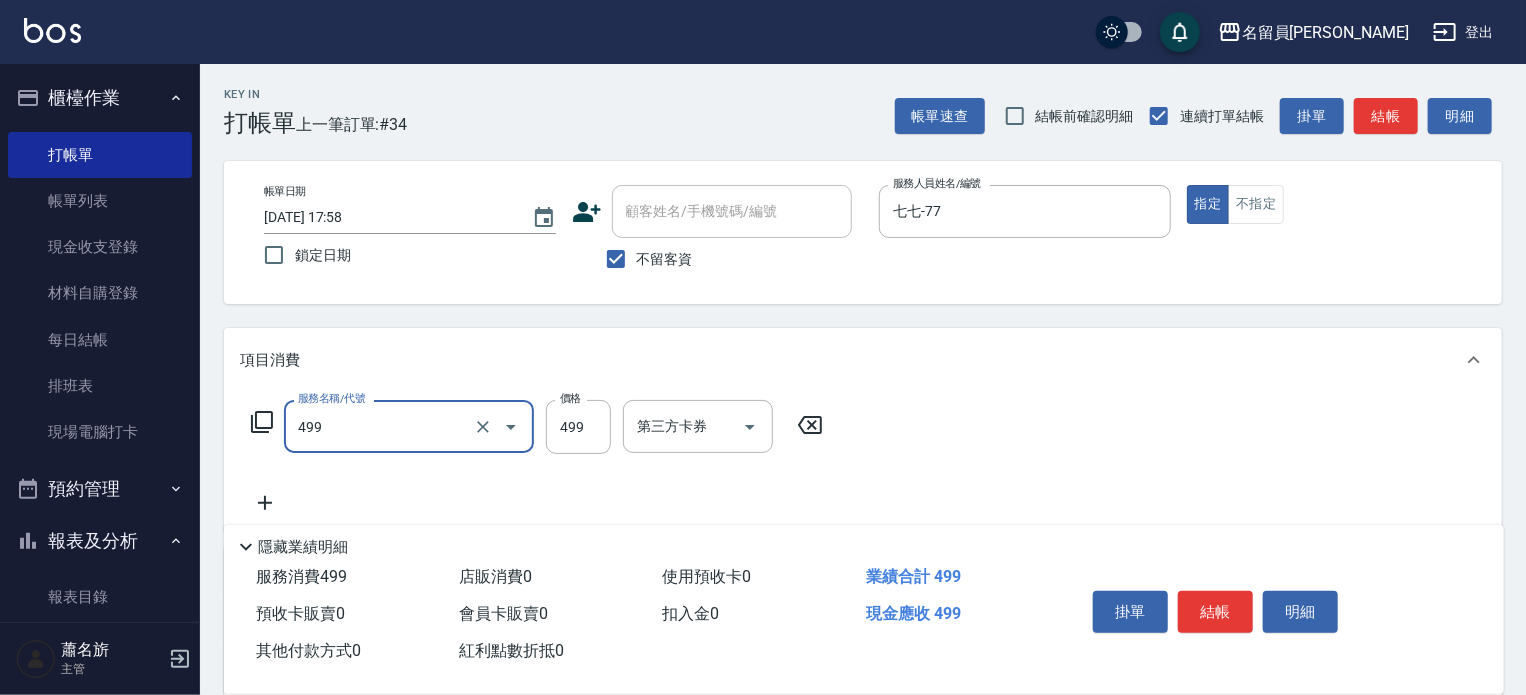 type on "去角質洗髮(499)" 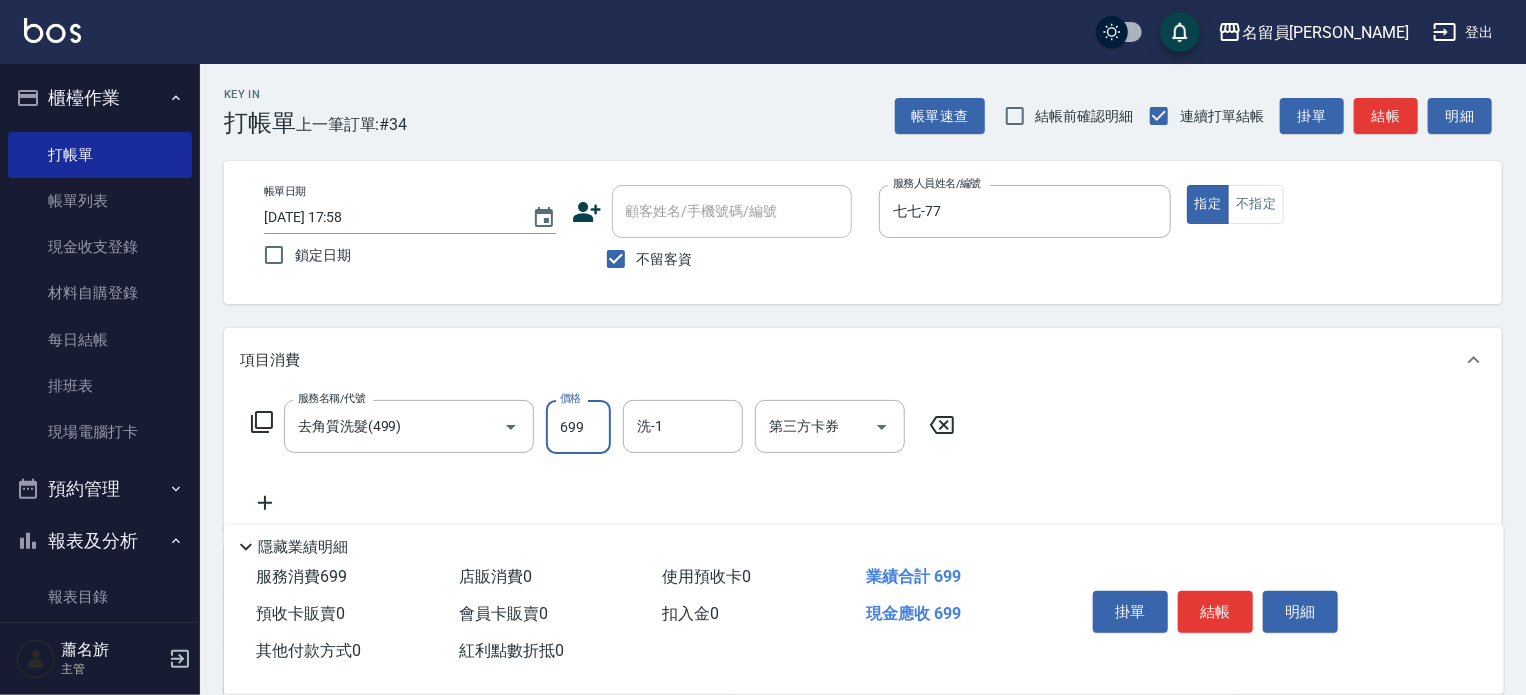 type on "699" 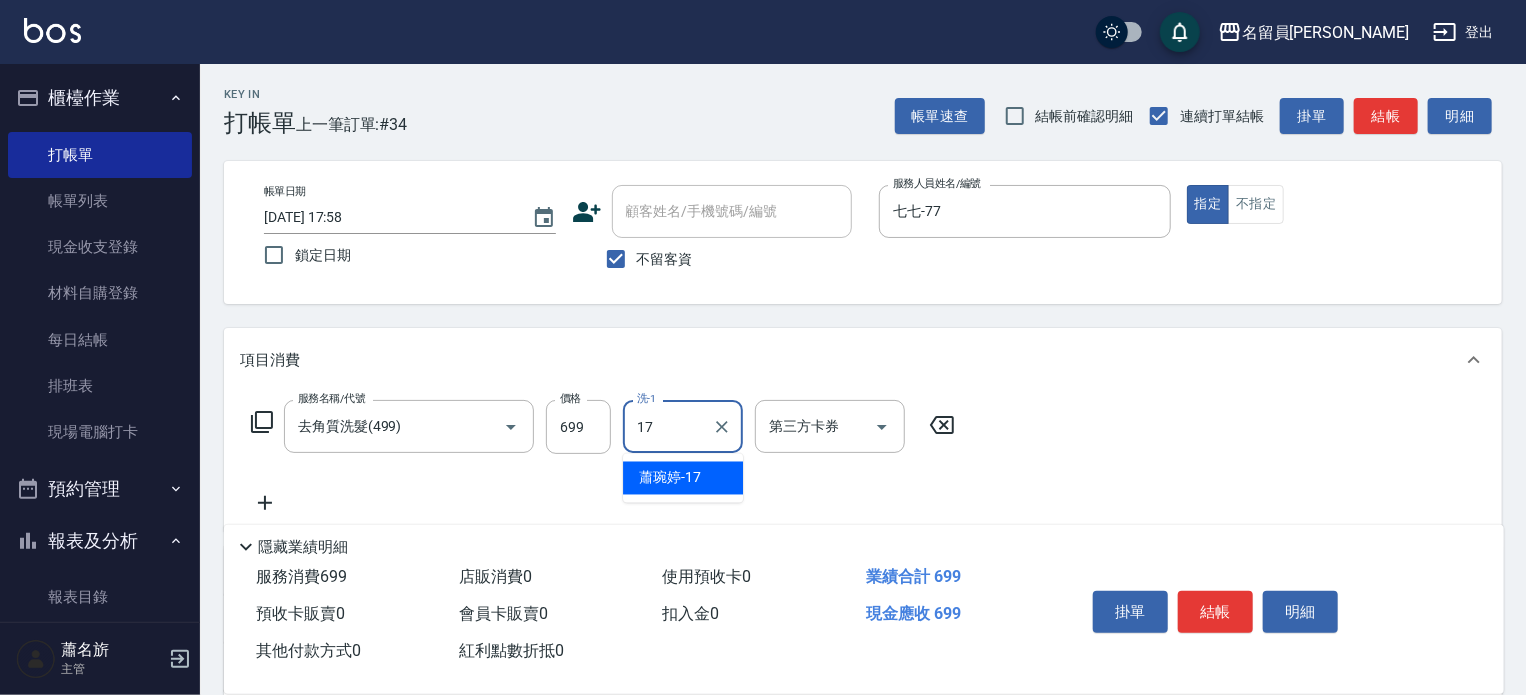 type on "[PERSON_NAME]-17" 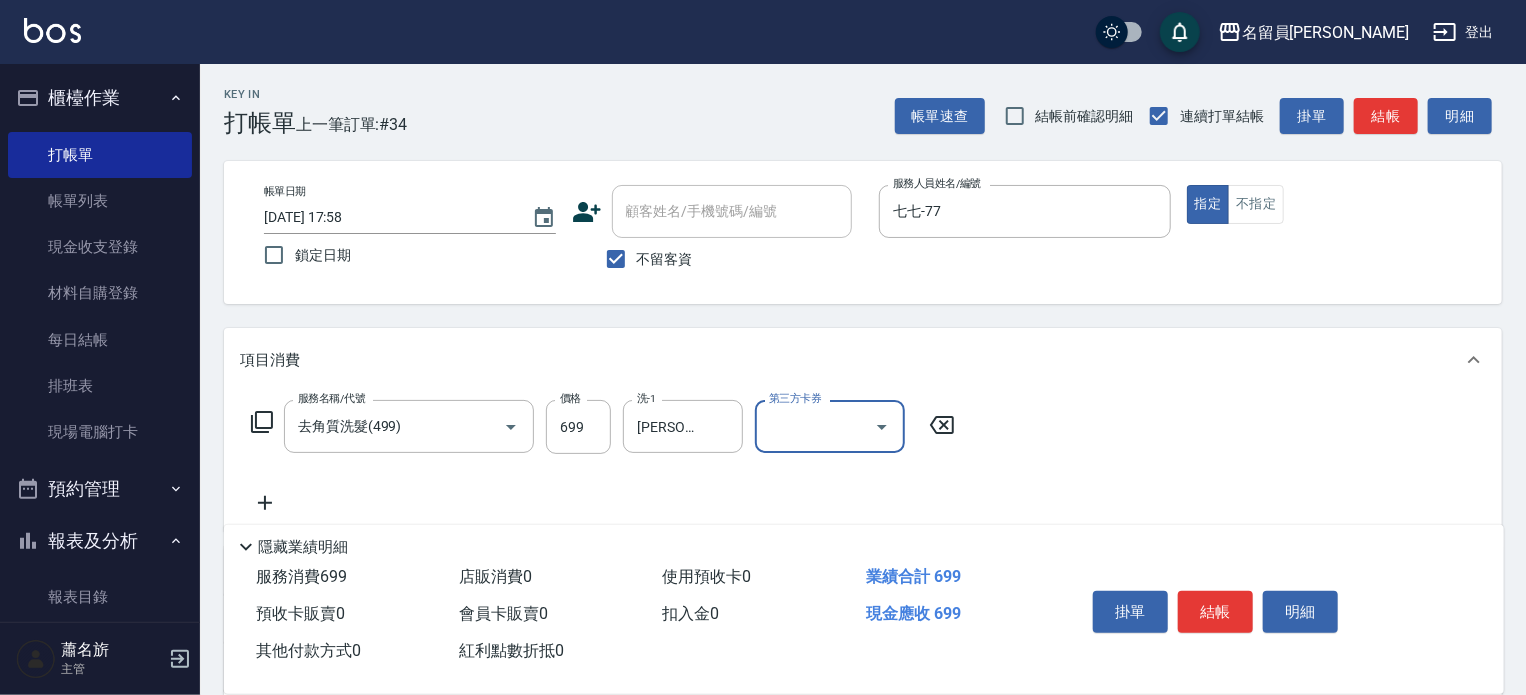 click on "結帳" at bounding box center (1215, 612) 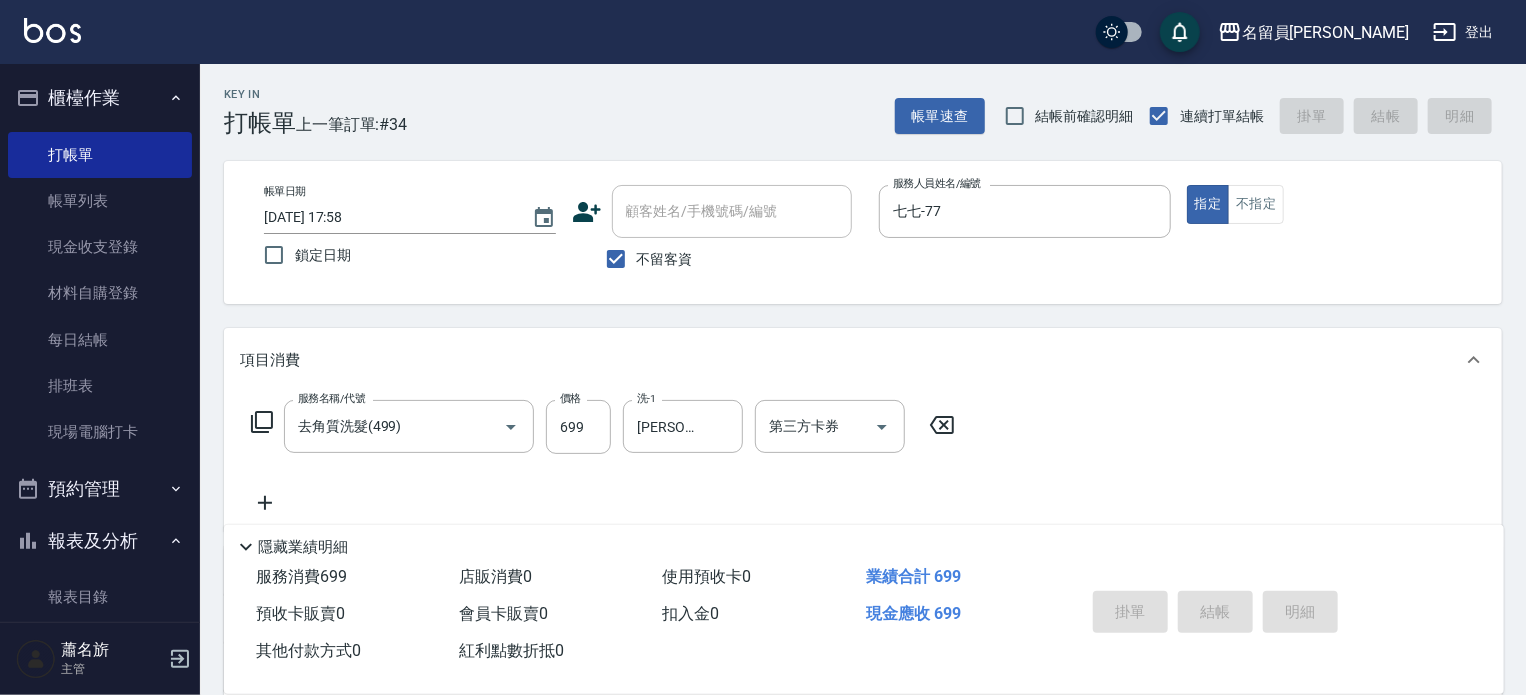 type on "[DATE] 17:59" 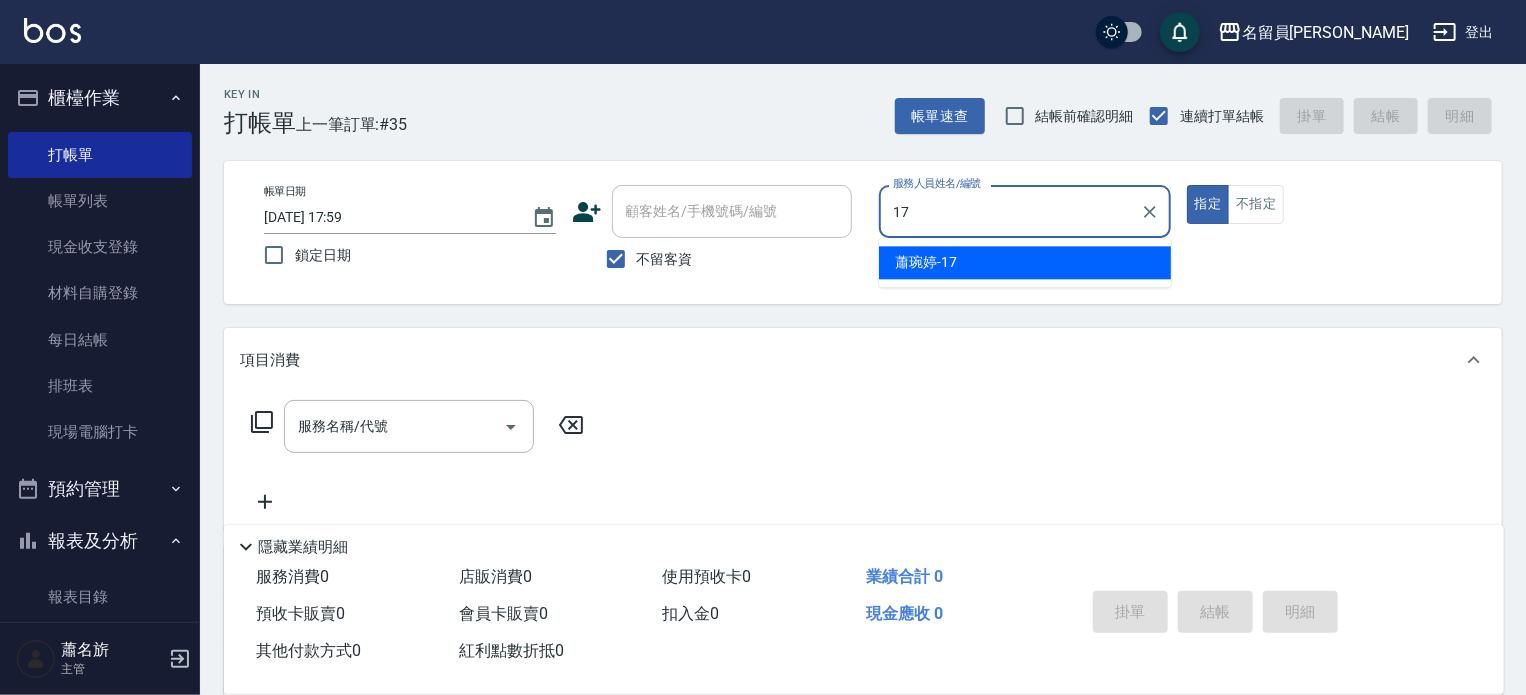 type on "[PERSON_NAME]-17" 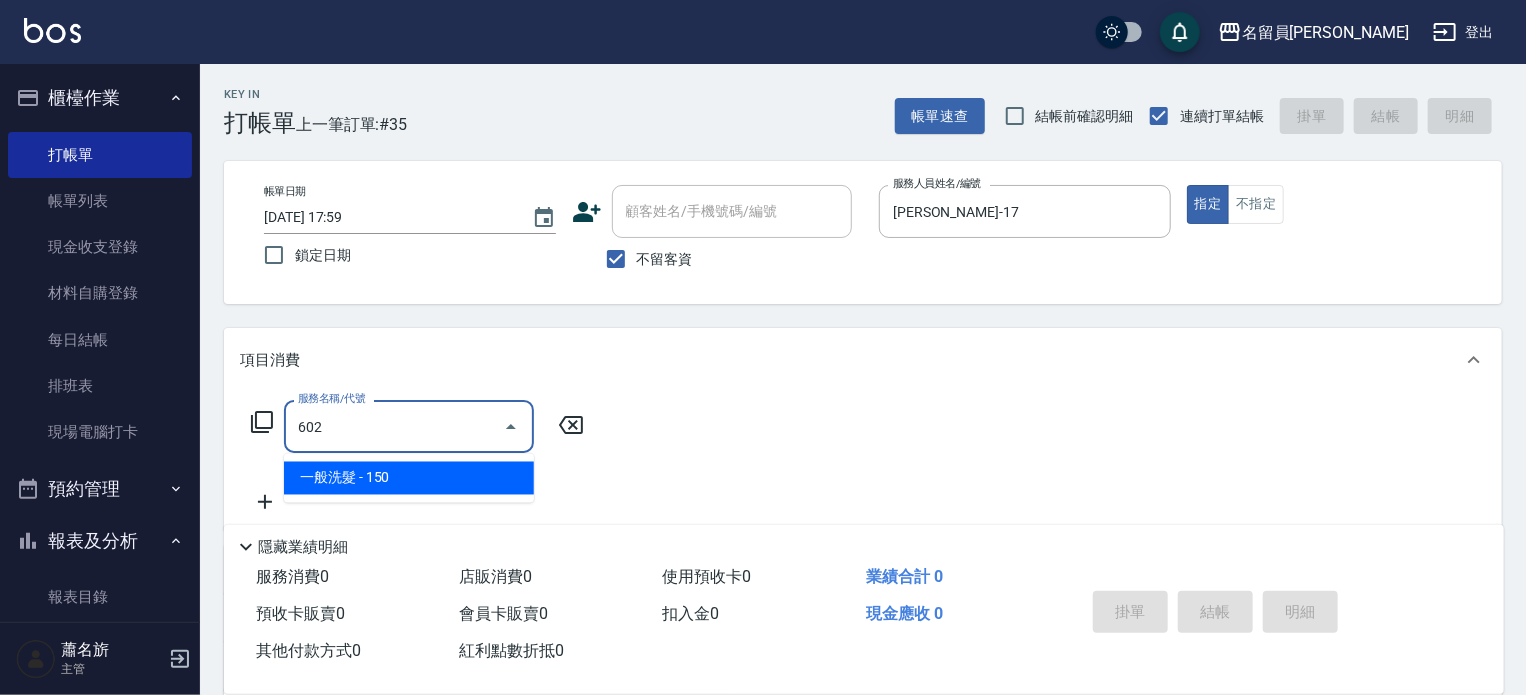 type on "一般洗髮(602)" 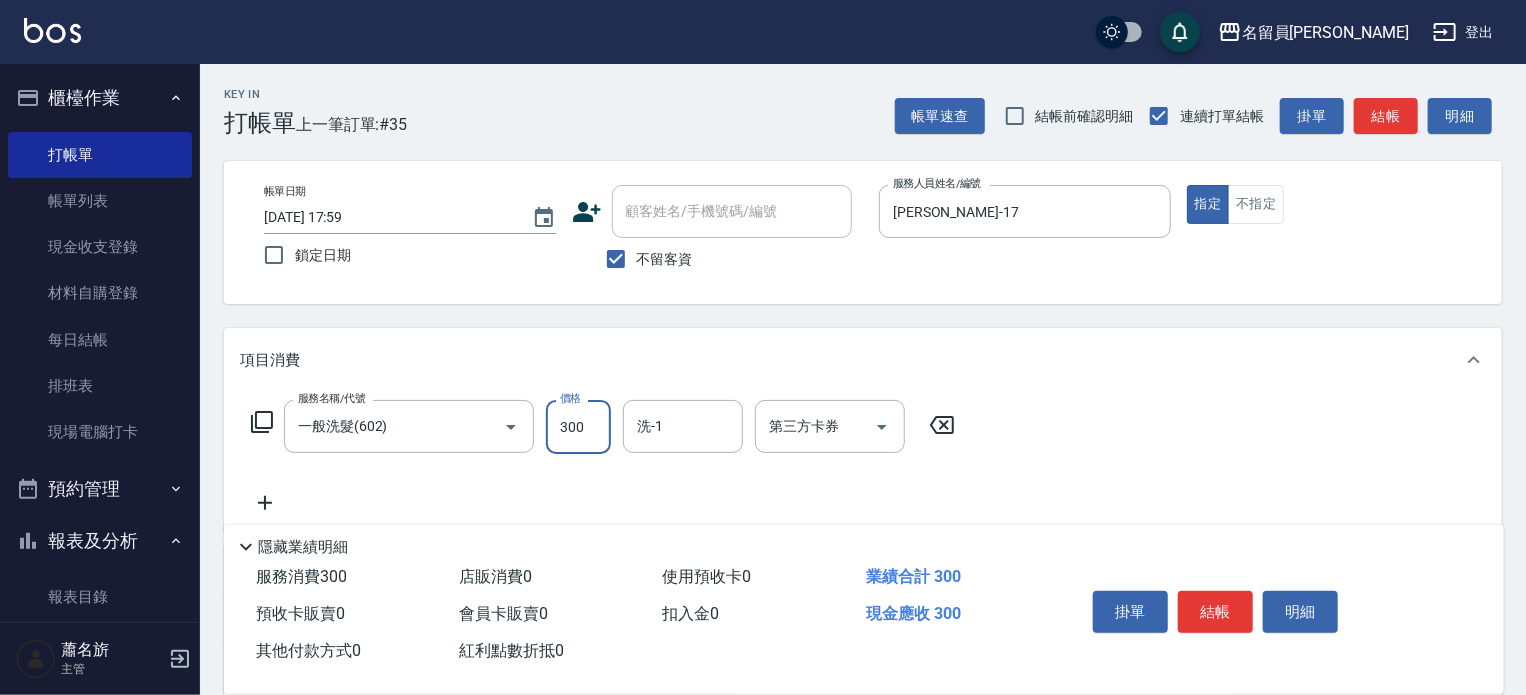 type on "300" 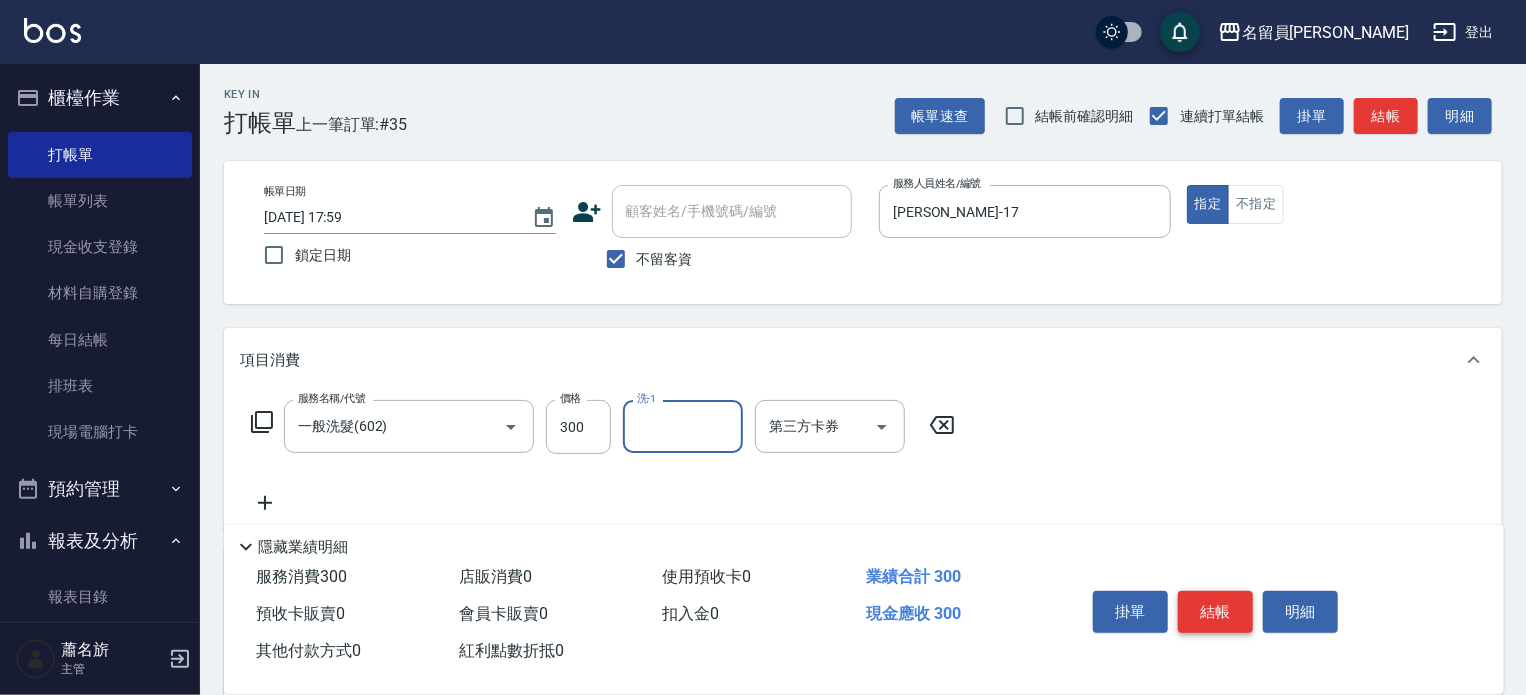drag, startPoint x: 1215, startPoint y: 607, endPoint x: 1244, endPoint y: 594, distance: 31.780497 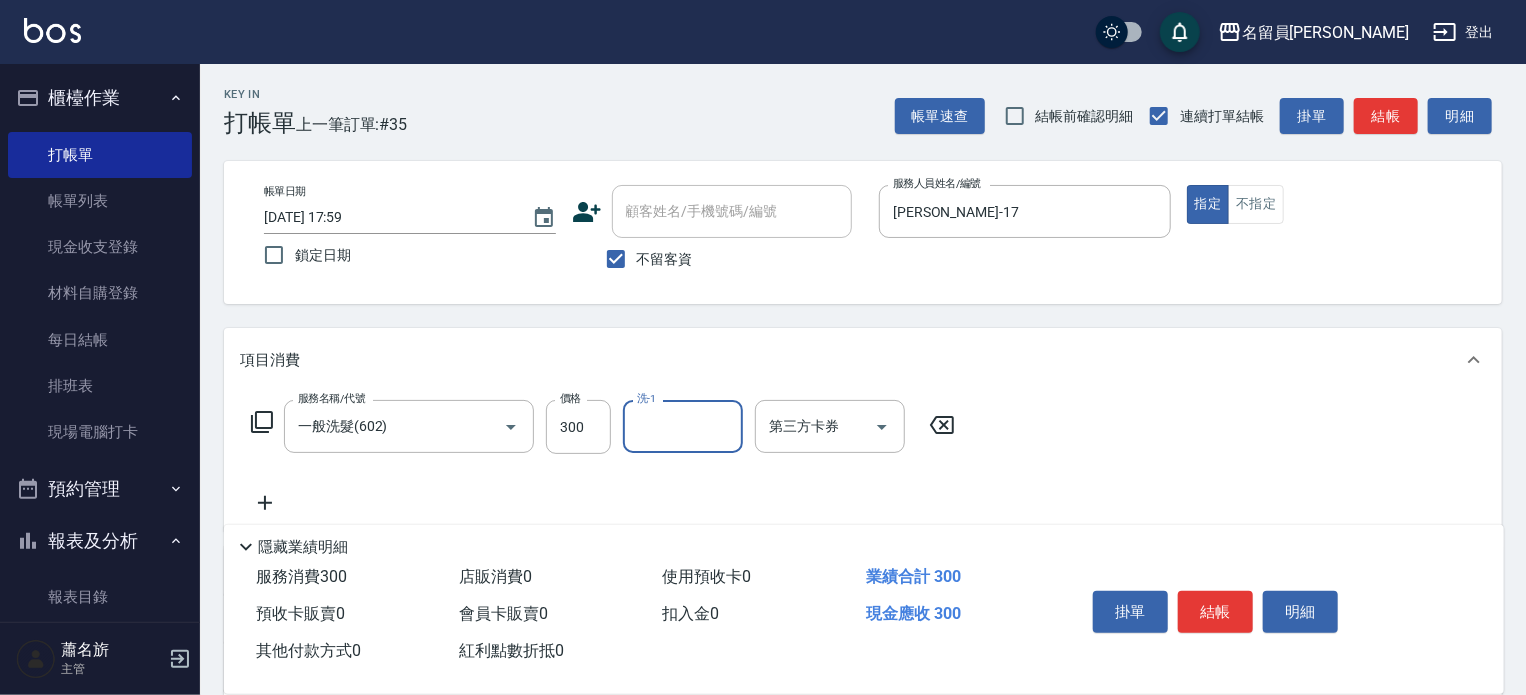 click on "結帳" at bounding box center (1215, 612) 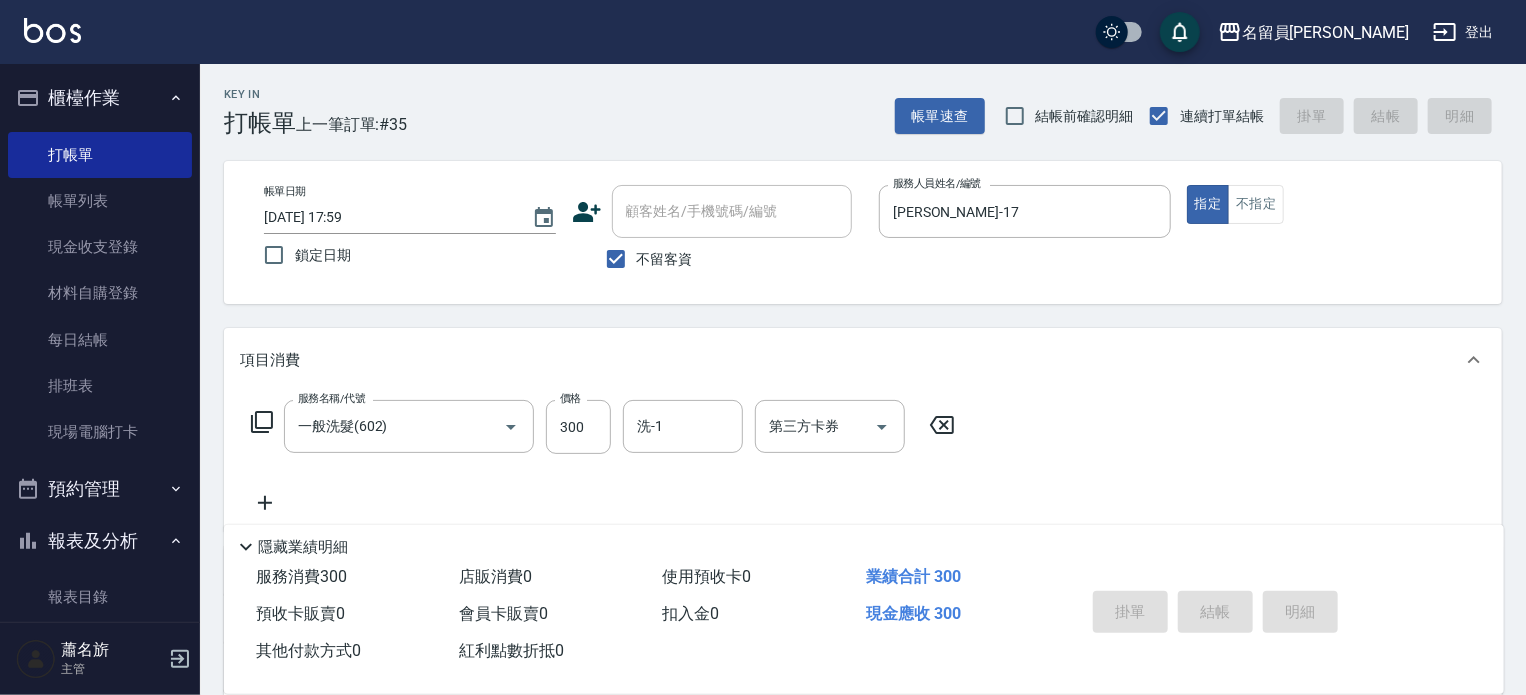 type 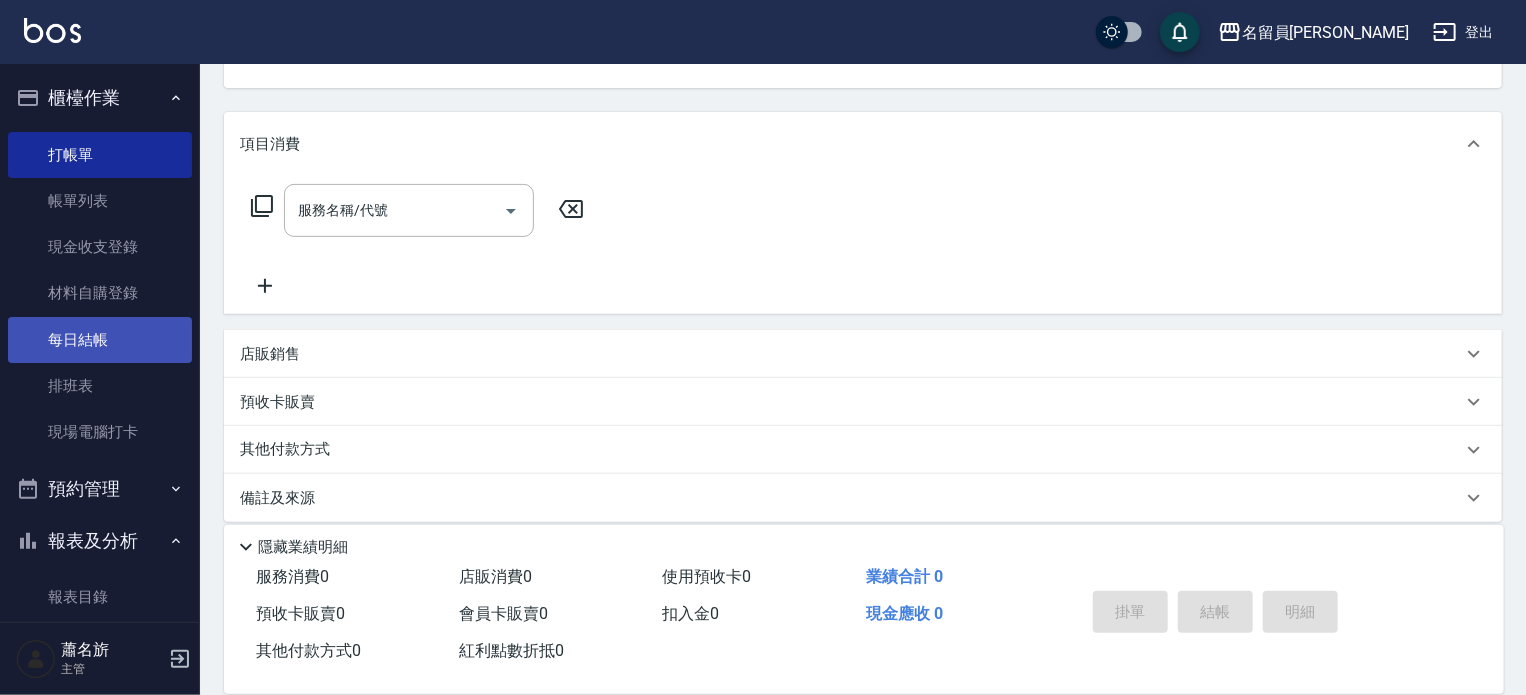 scroll, scrollTop: 232, scrollLeft: 0, axis: vertical 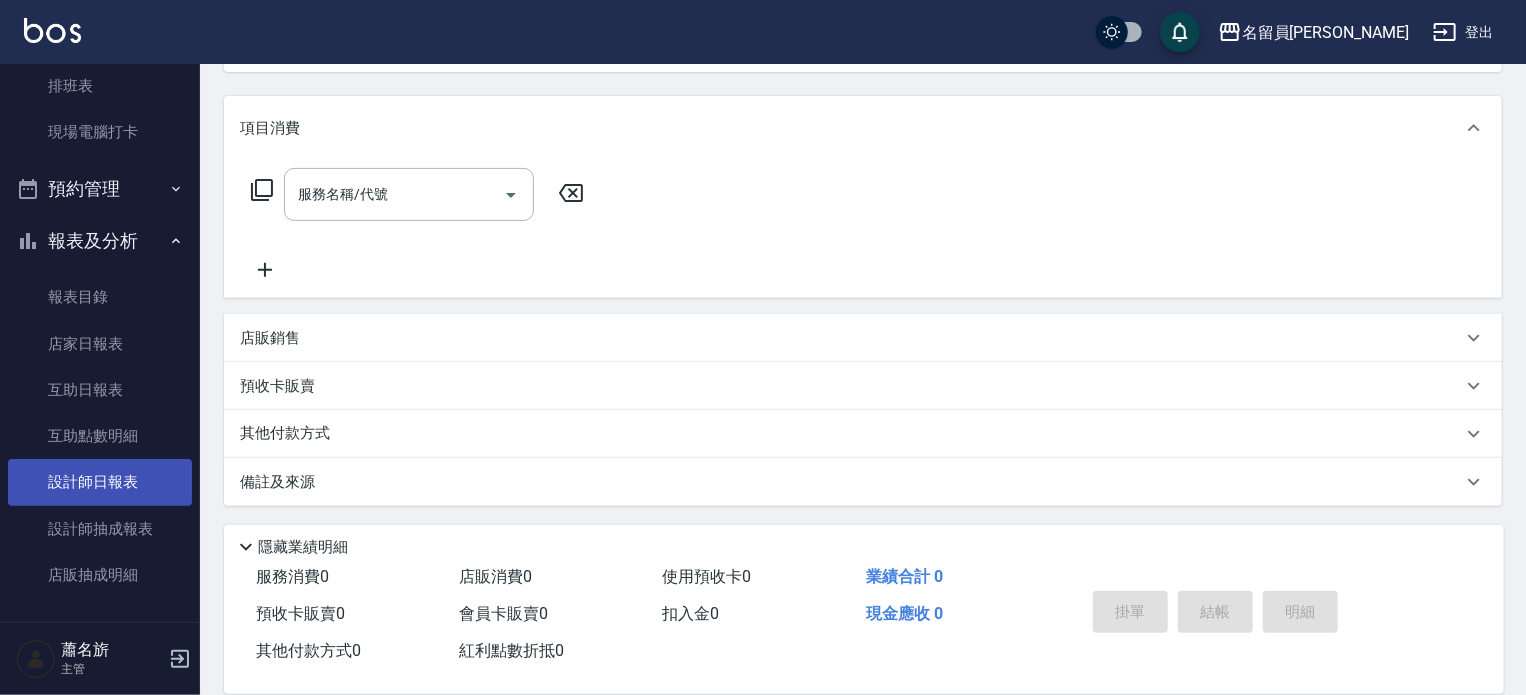 click on "設計師日報表" at bounding box center [100, 482] 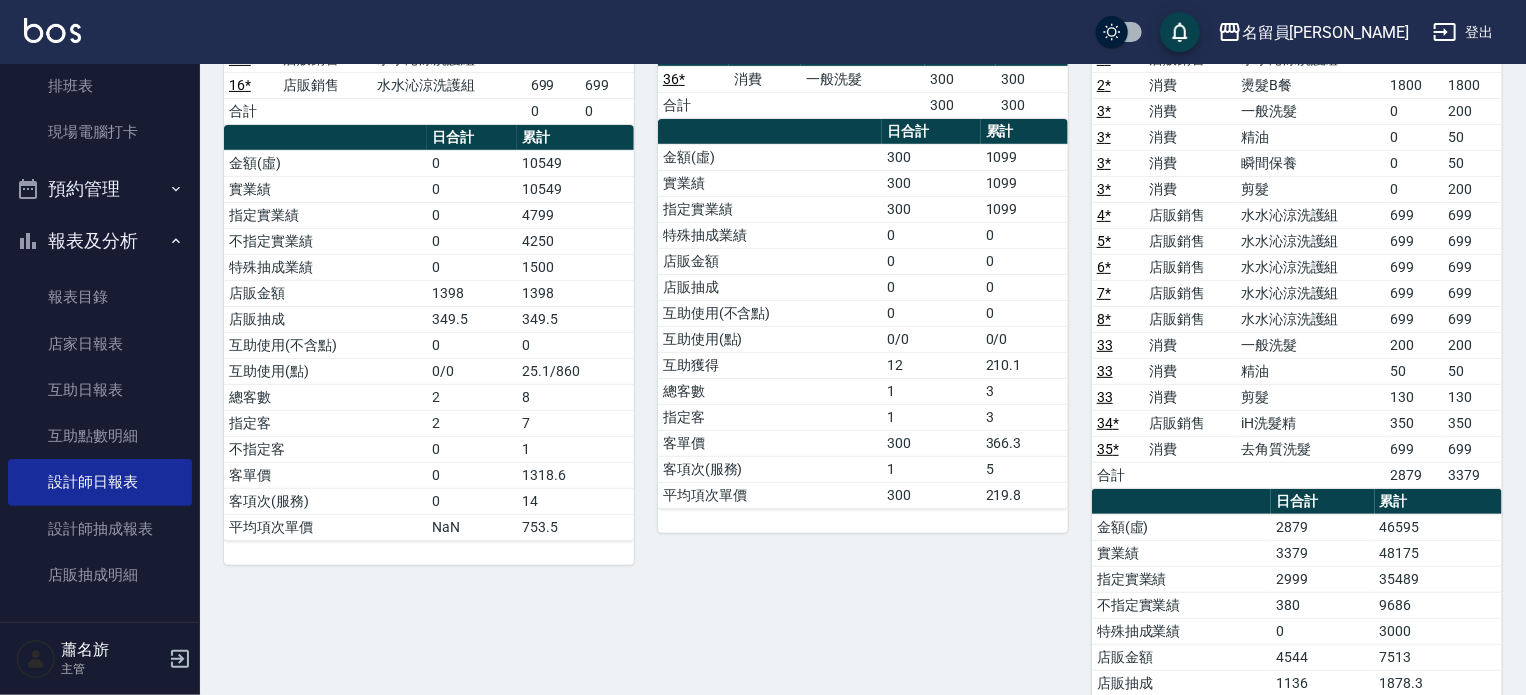 scroll, scrollTop: 300, scrollLeft: 0, axis: vertical 